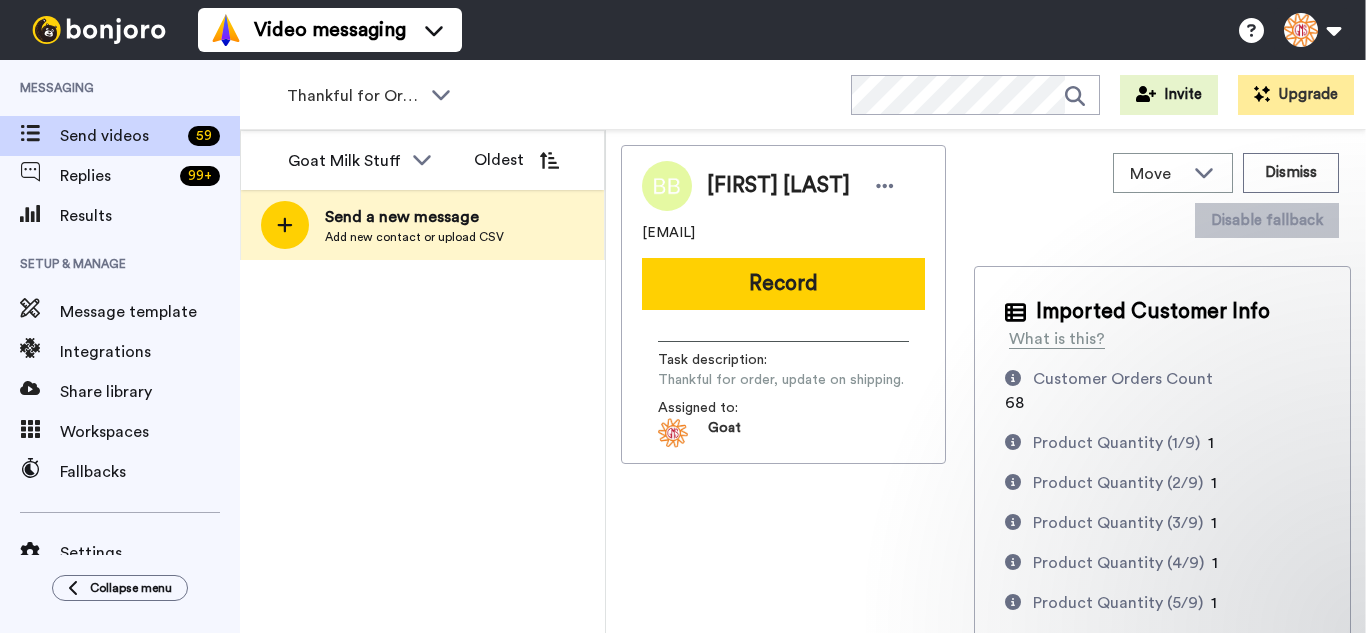 scroll, scrollTop: 0, scrollLeft: 0, axis: both 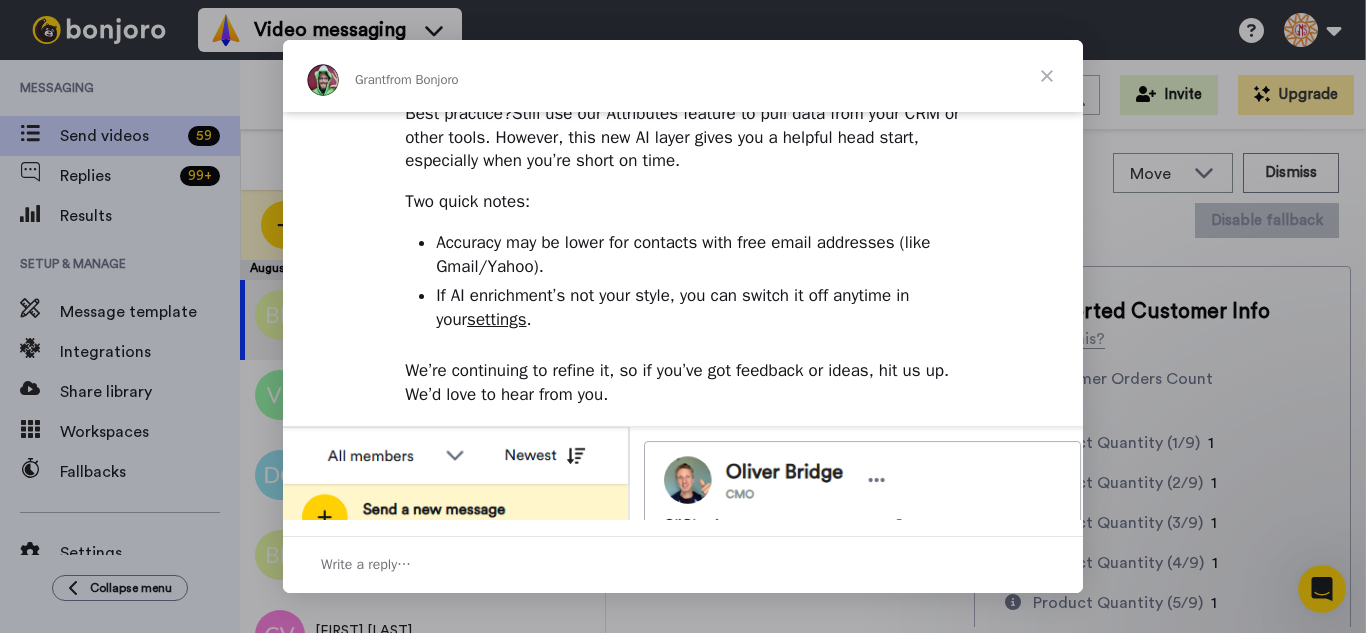 click on "settings" at bounding box center (496, 319) 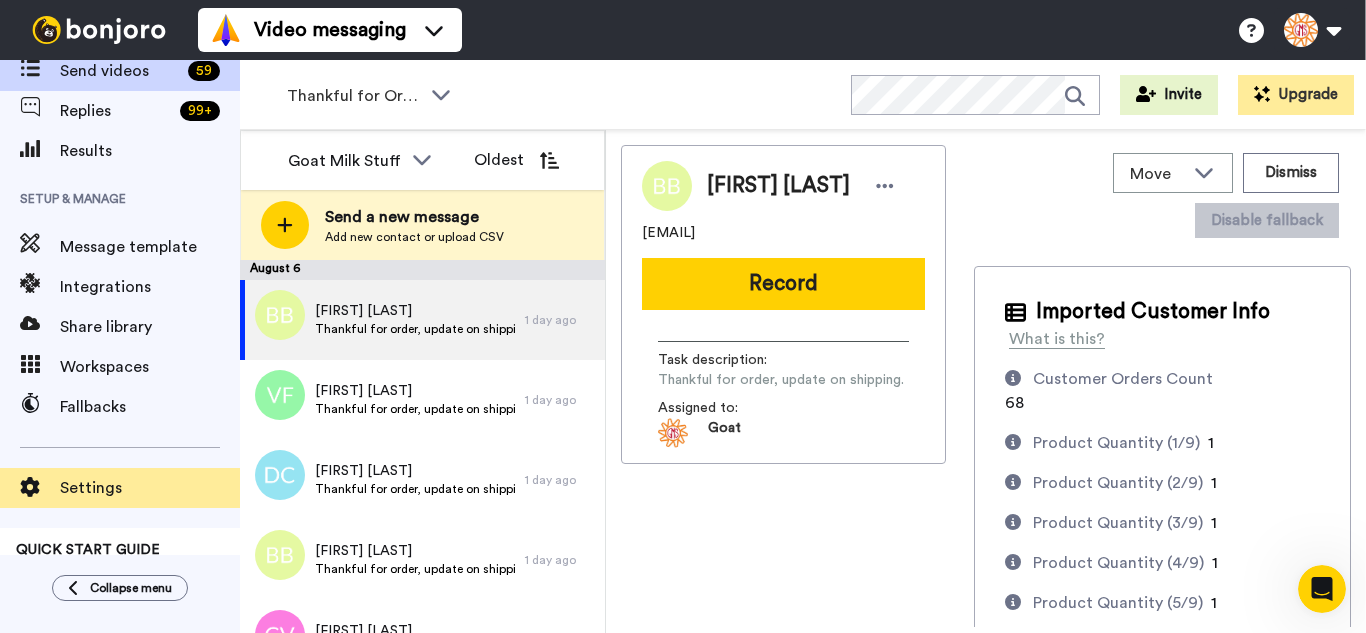 scroll, scrollTop: 100, scrollLeft: 0, axis: vertical 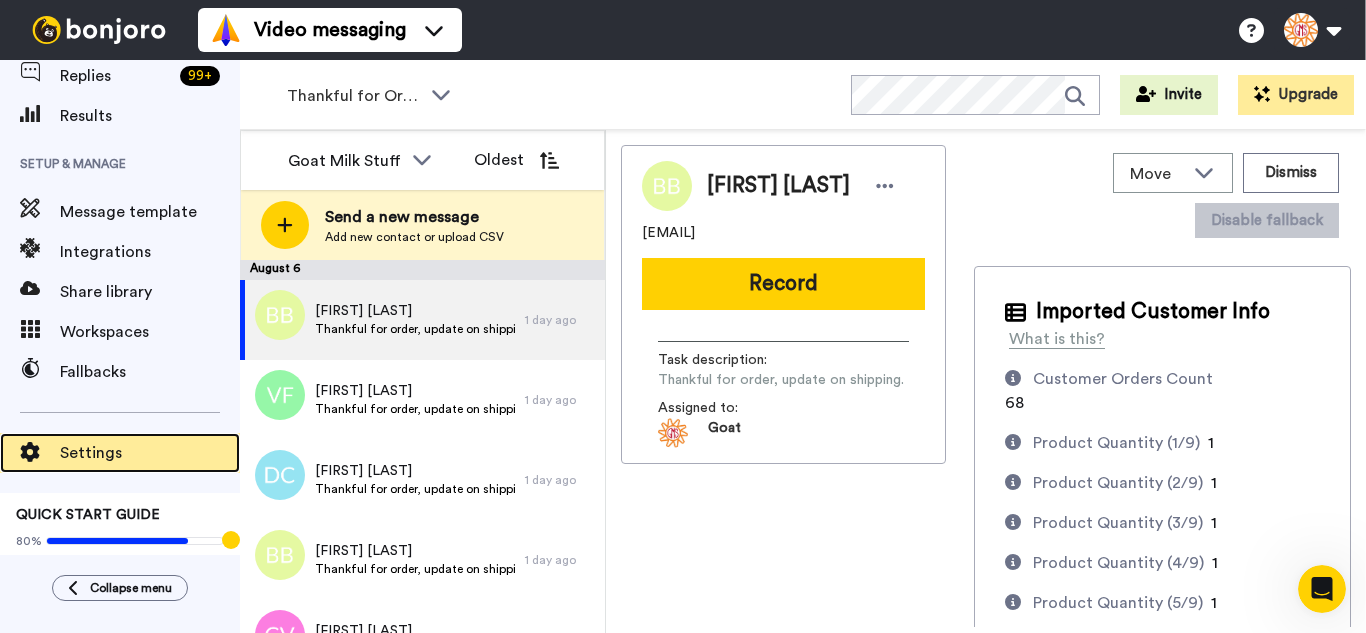 click on "Settings" at bounding box center (150, 453) 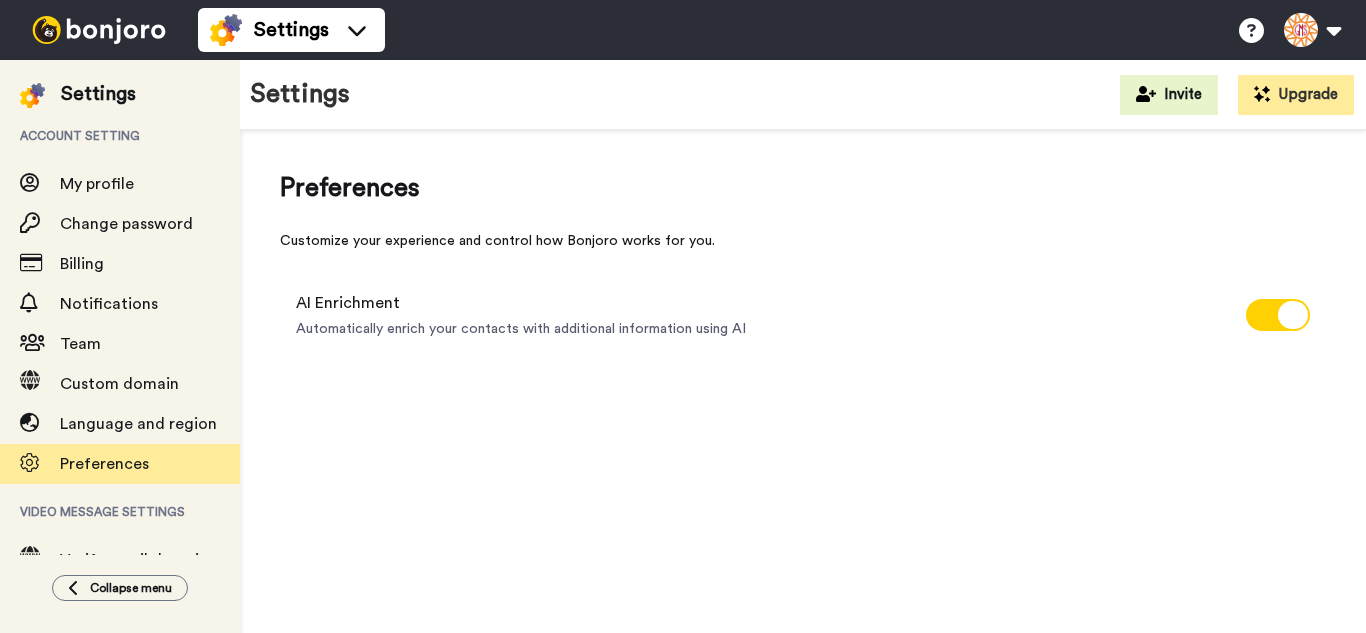 scroll, scrollTop: 0, scrollLeft: 0, axis: both 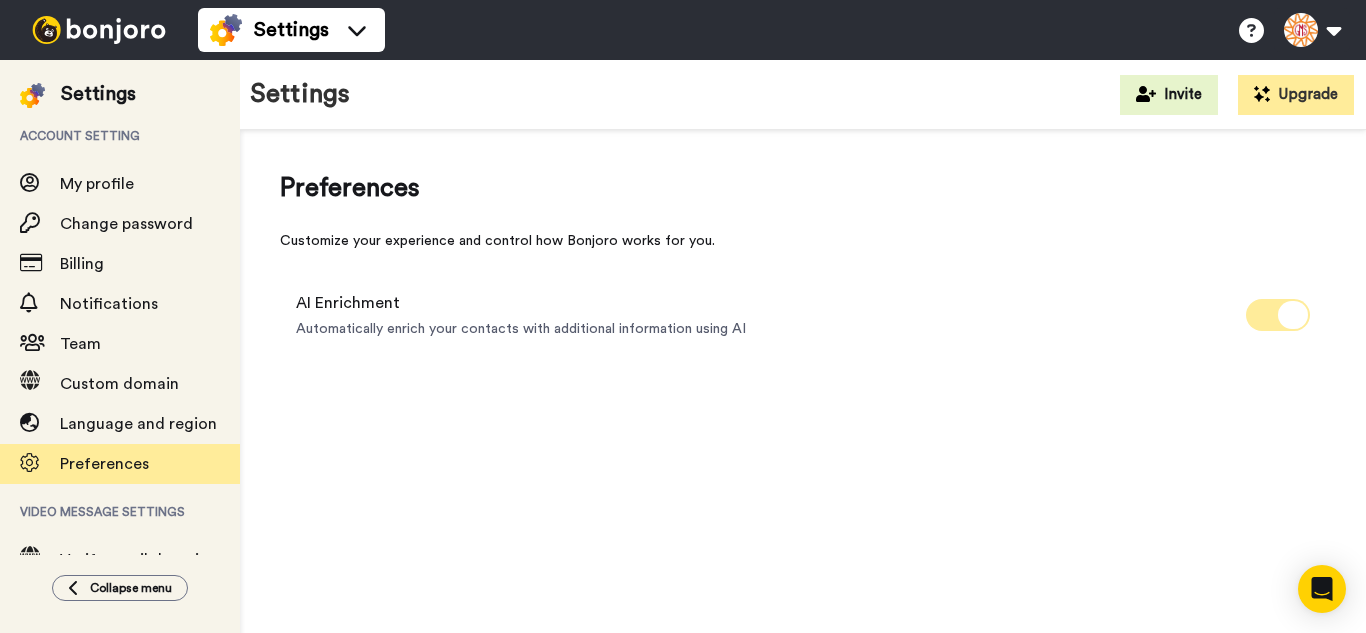 click at bounding box center [1278, 315] 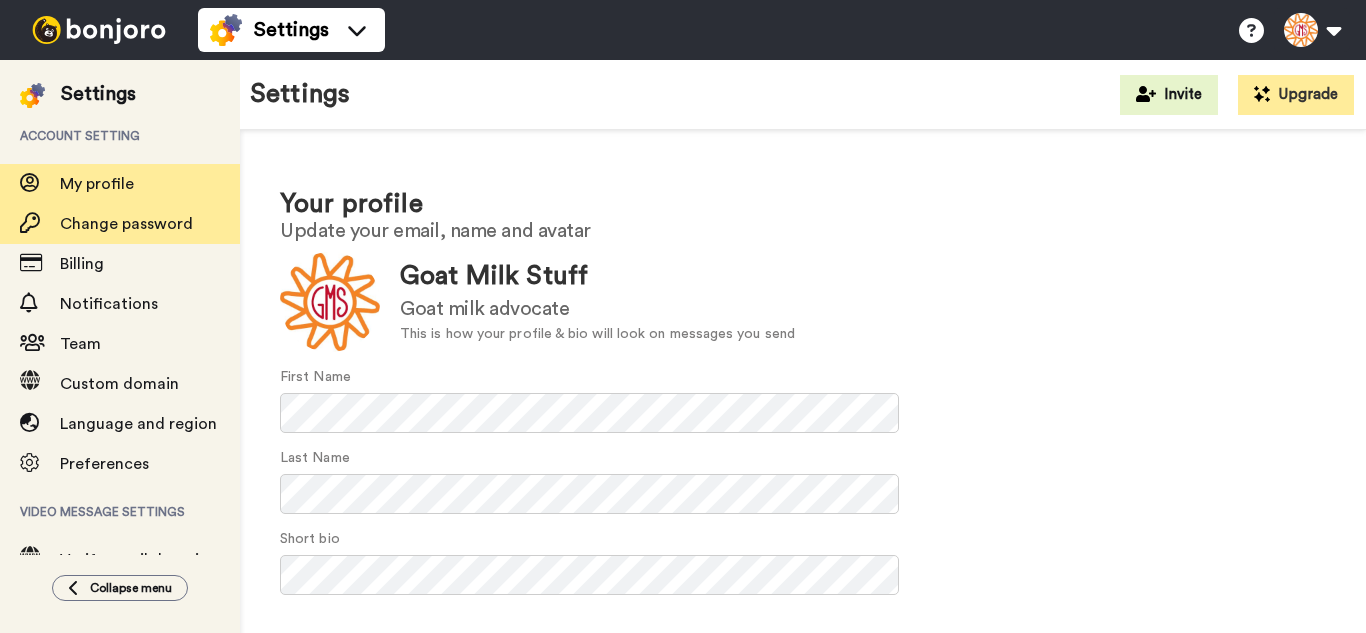 scroll, scrollTop: 0, scrollLeft: 0, axis: both 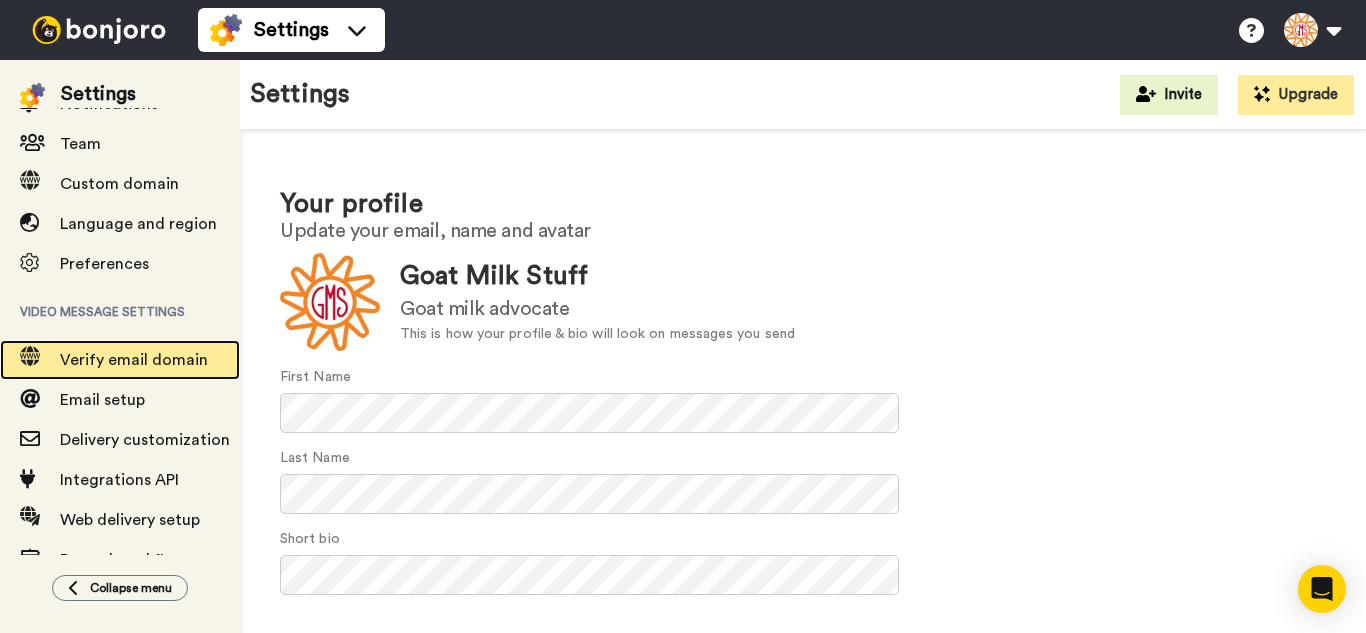 click on "Verify email domain" at bounding box center [134, 360] 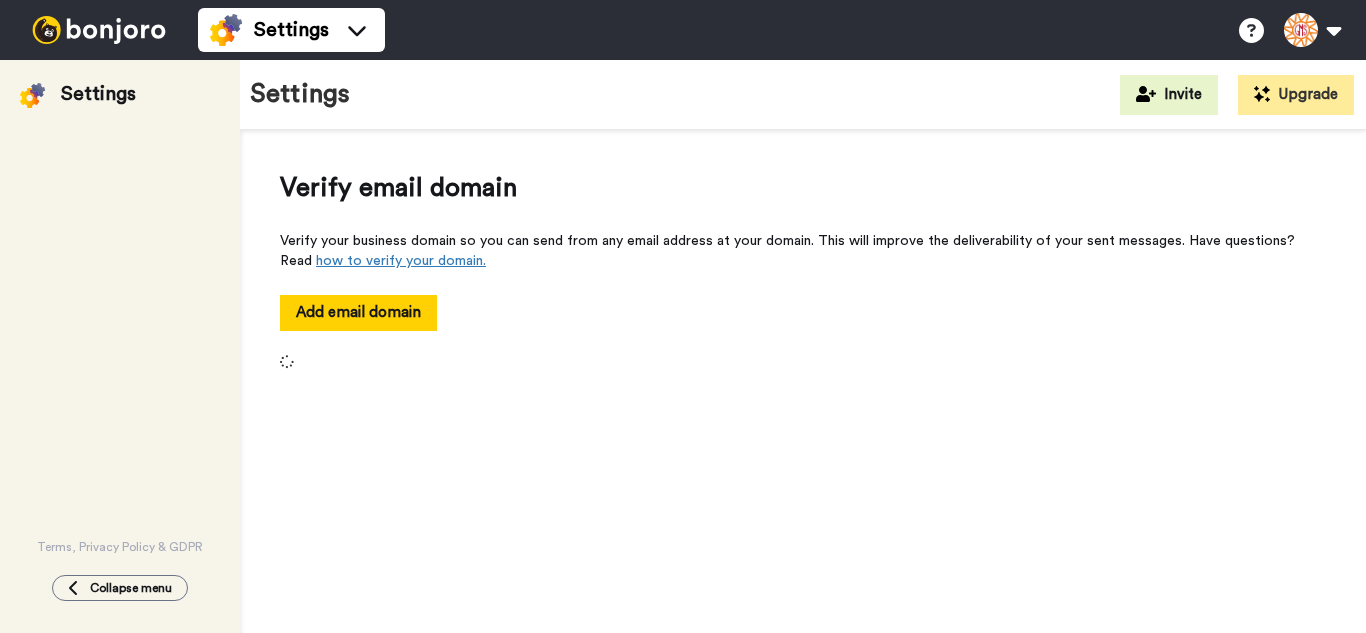 scroll, scrollTop: 0, scrollLeft: 0, axis: both 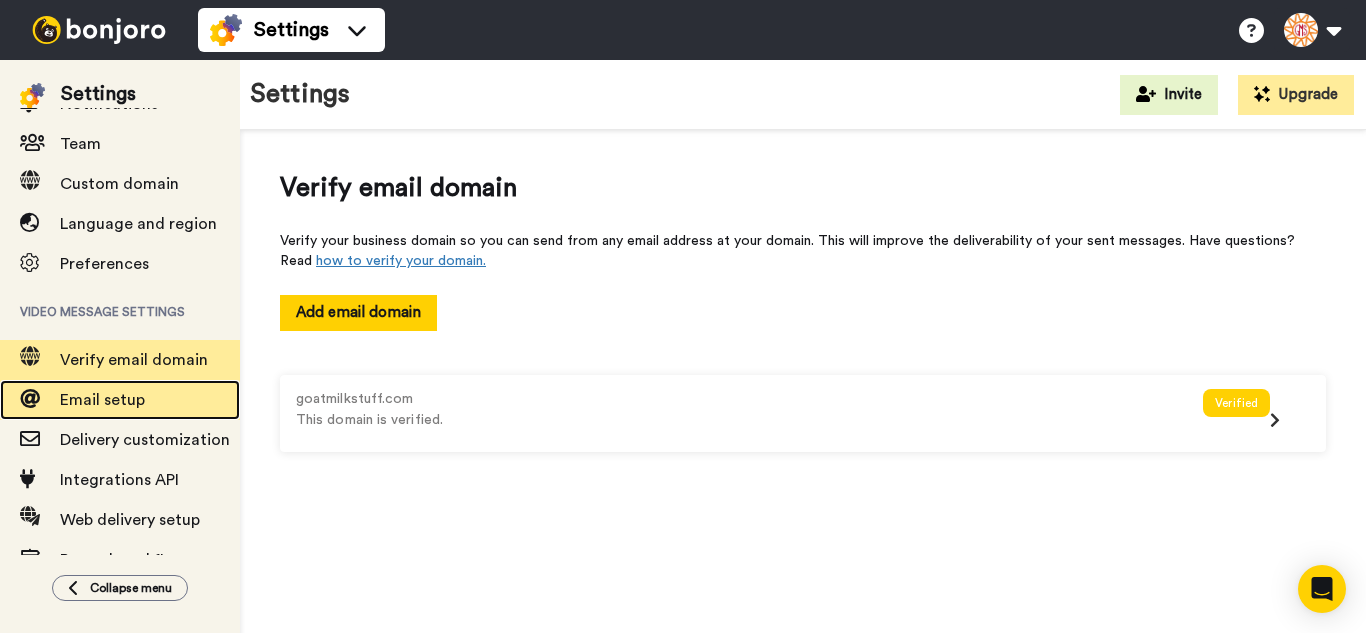 click on "Email setup" at bounding box center (102, 400) 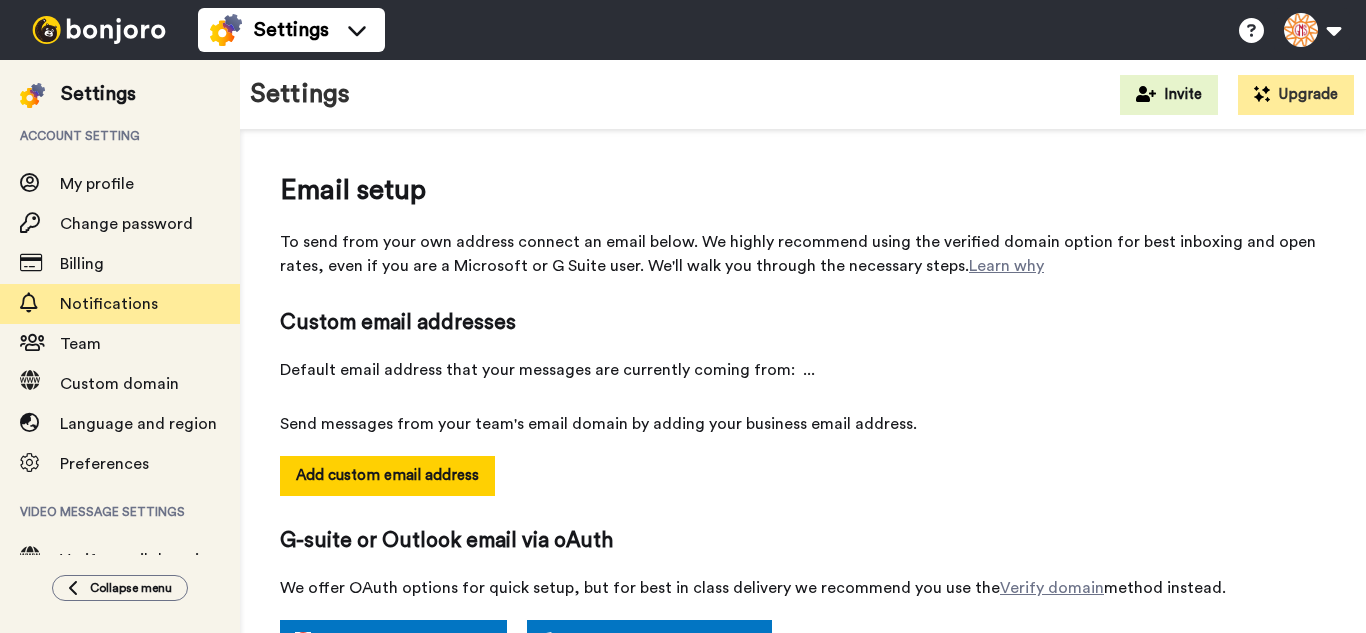 scroll, scrollTop: 0, scrollLeft: 0, axis: both 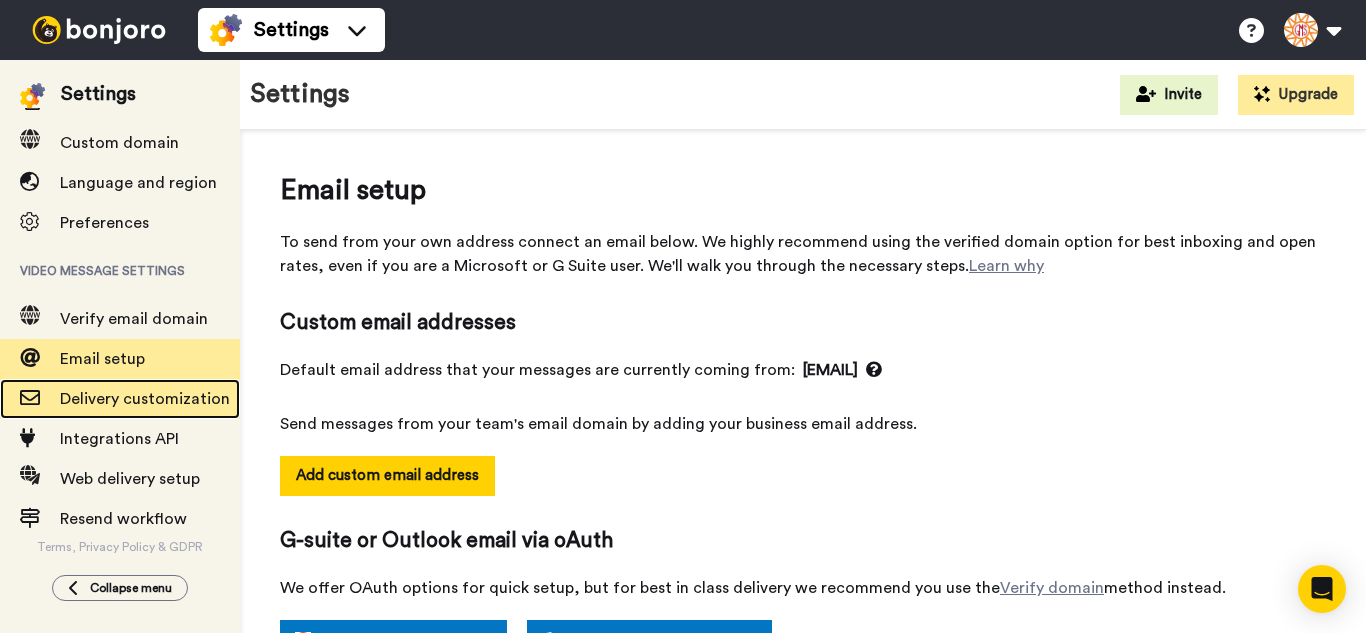 click on "Delivery customization" at bounding box center [145, 399] 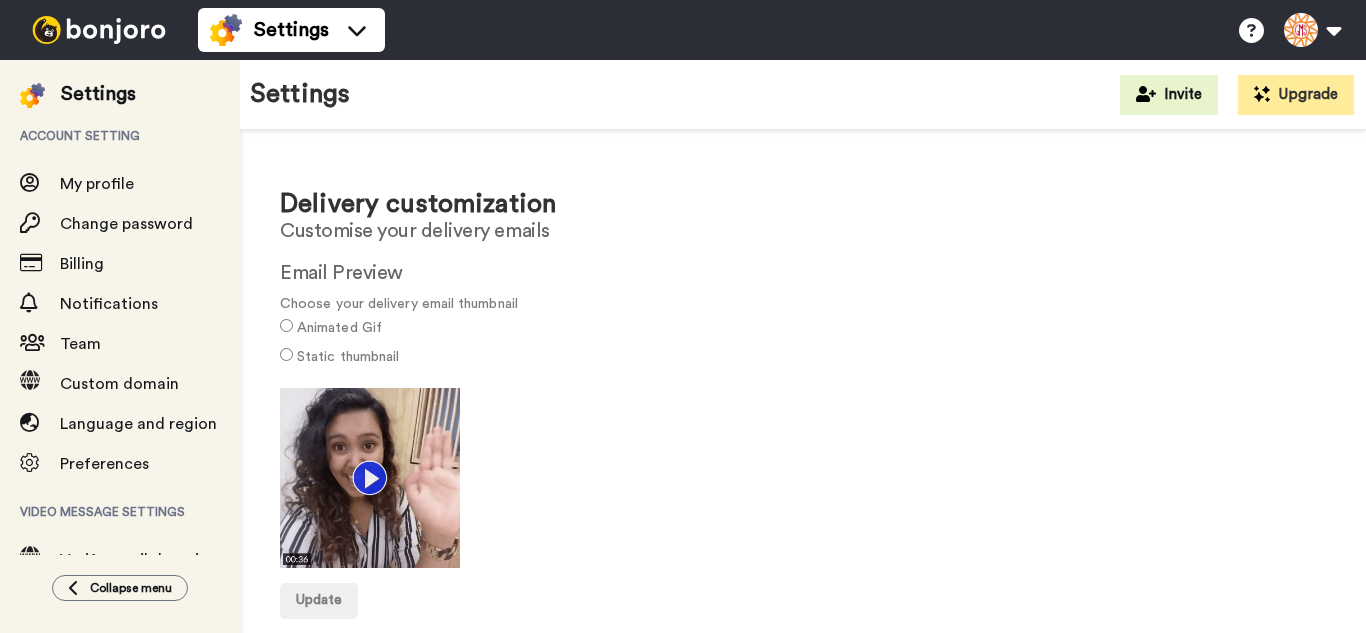 scroll, scrollTop: 0, scrollLeft: 0, axis: both 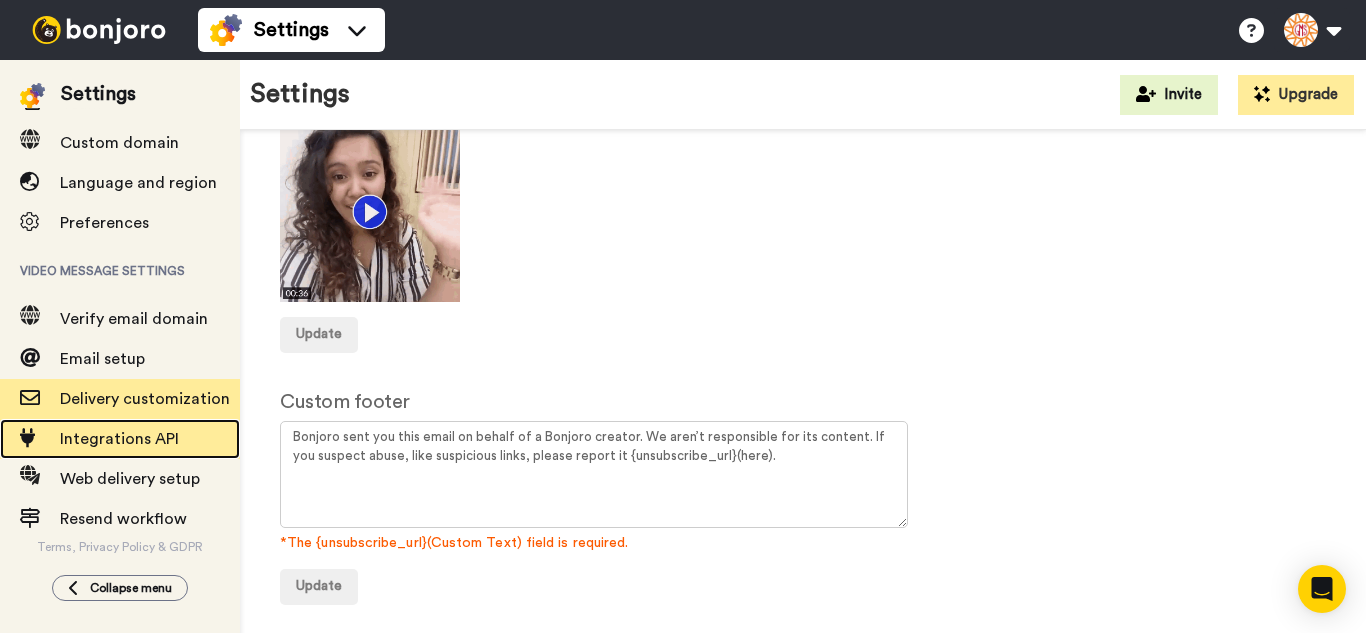 click on "Integrations API" at bounding box center (119, 439) 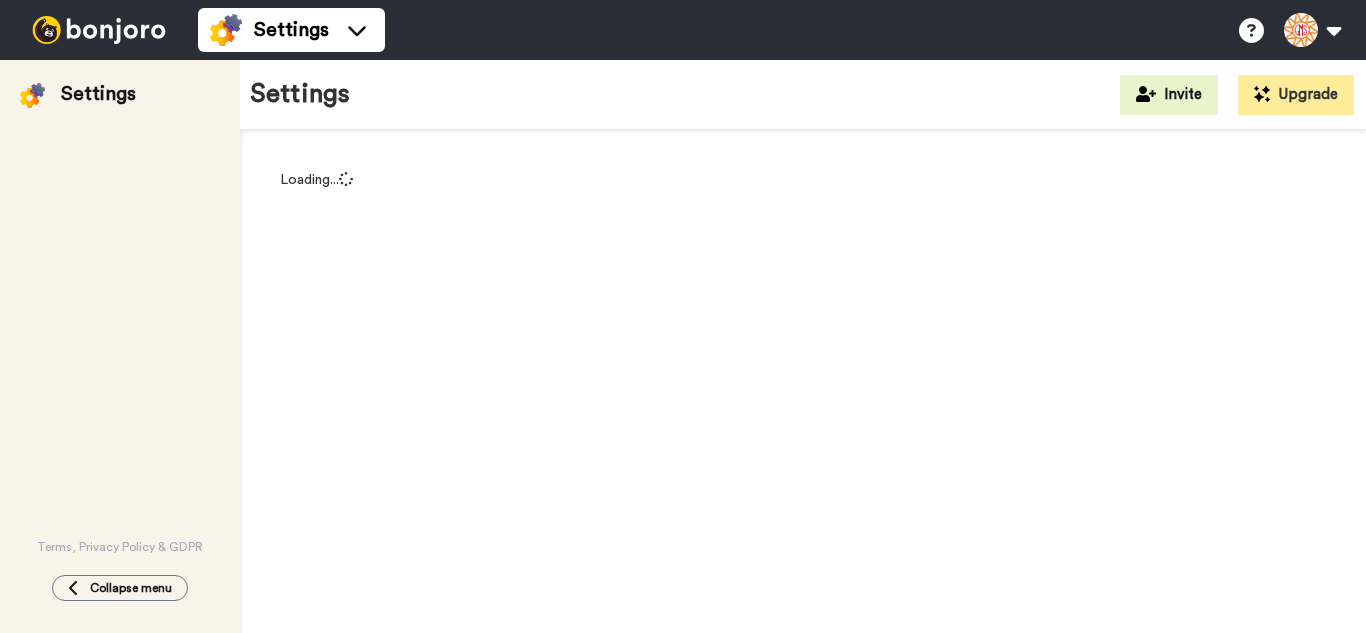 scroll, scrollTop: 0, scrollLeft: 0, axis: both 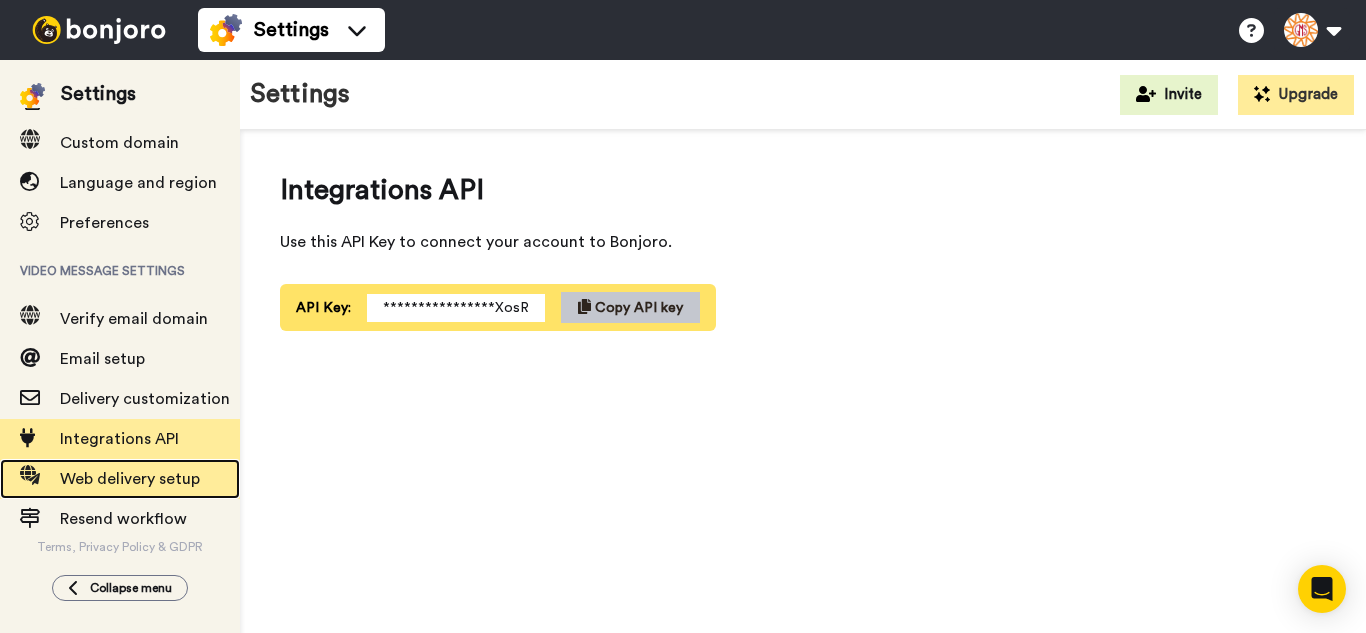 click on "Web delivery setup" at bounding box center [130, 479] 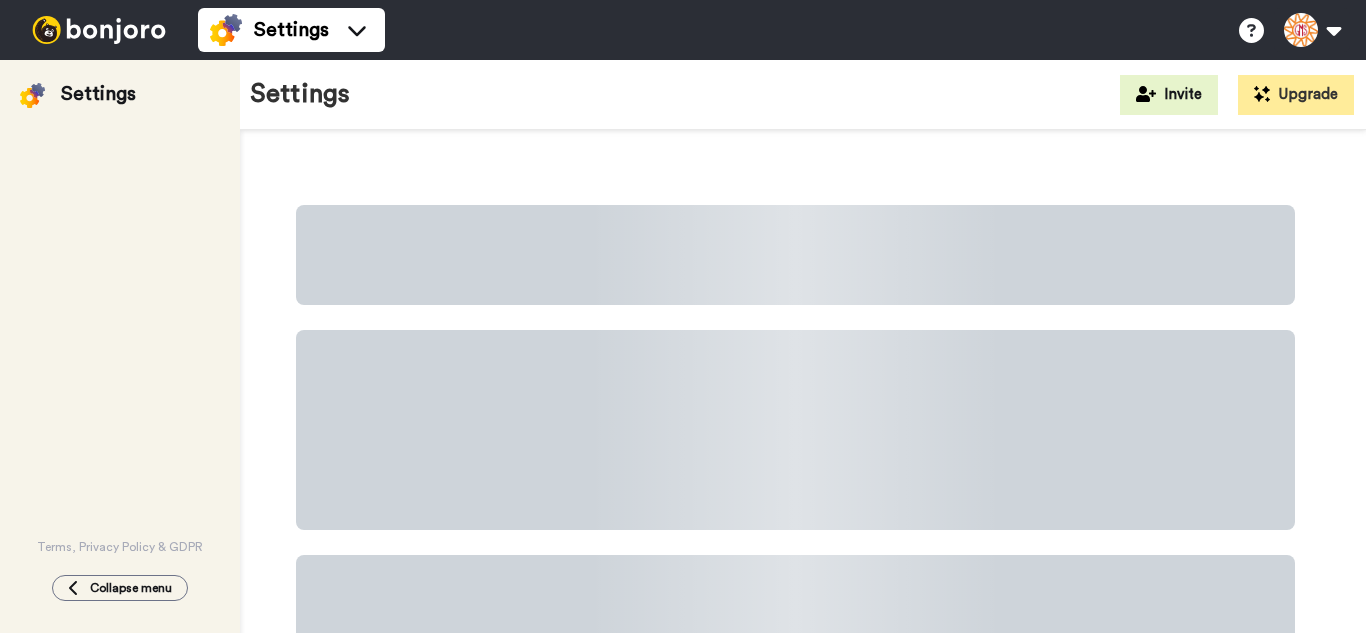 scroll, scrollTop: 0, scrollLeft: 0, axis: both 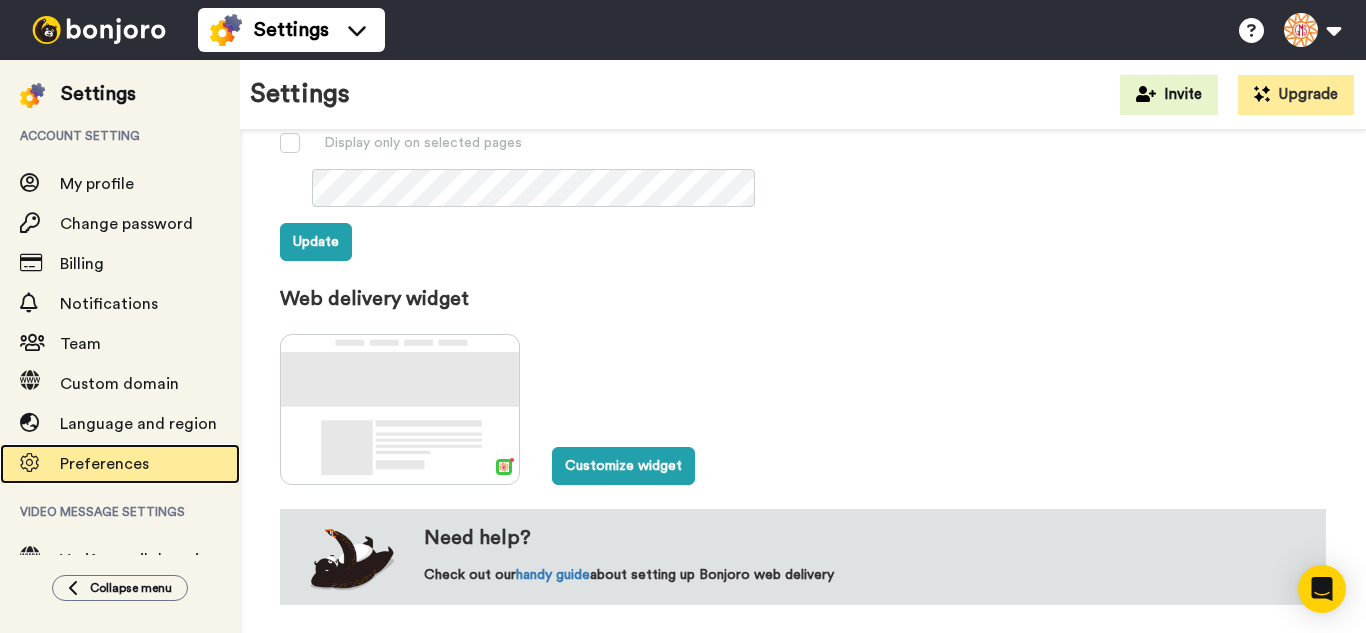 click on "Preferences" at bounding box center [104, 464] 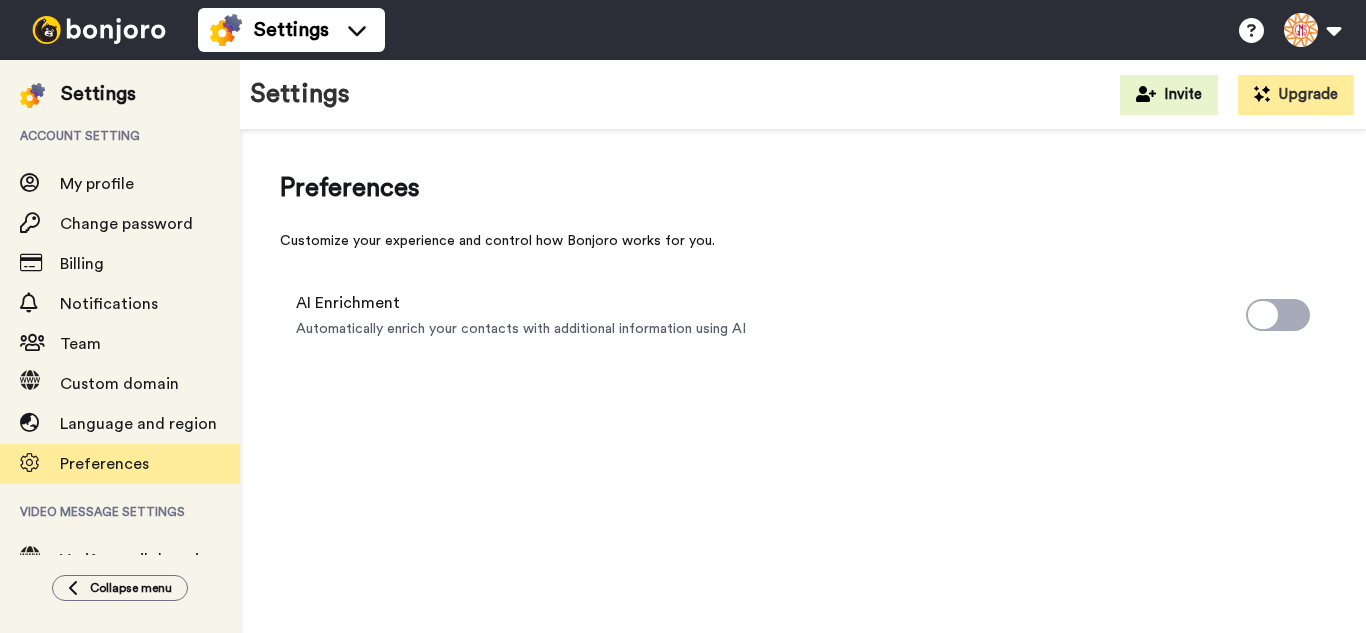 scroll, scrollTop: 0, scrollLeft: 0, axis: both 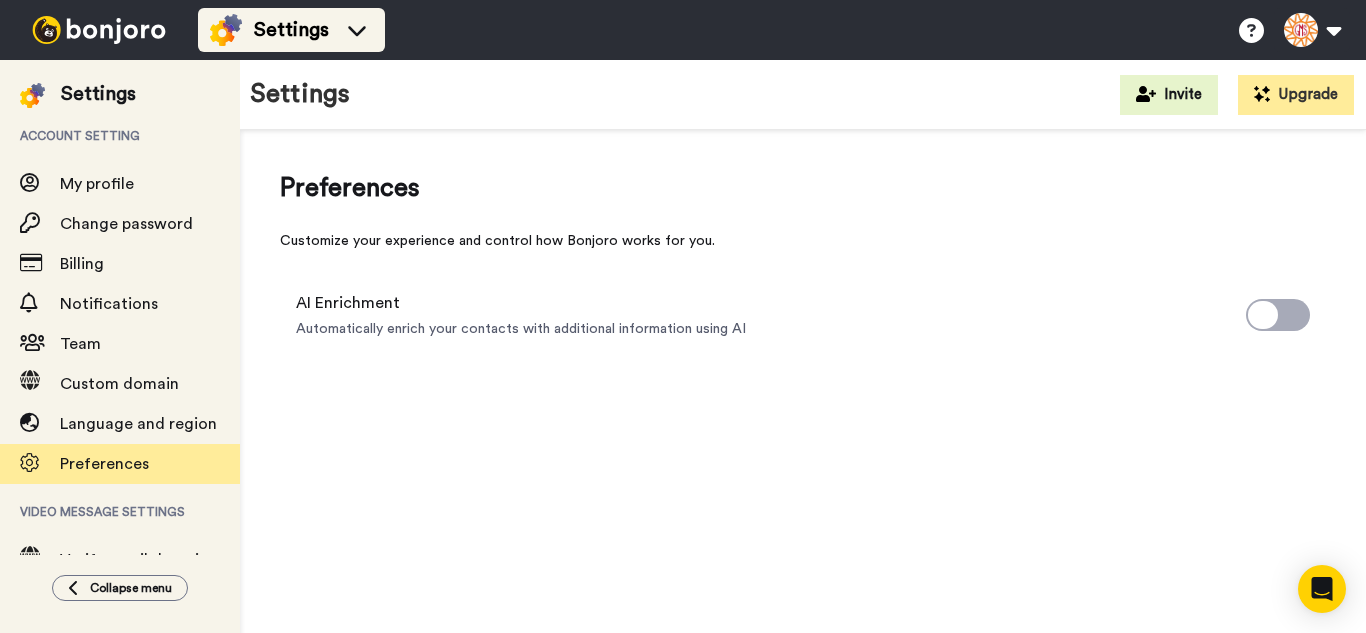 click on "Settings" at bounding box center (291, 30) 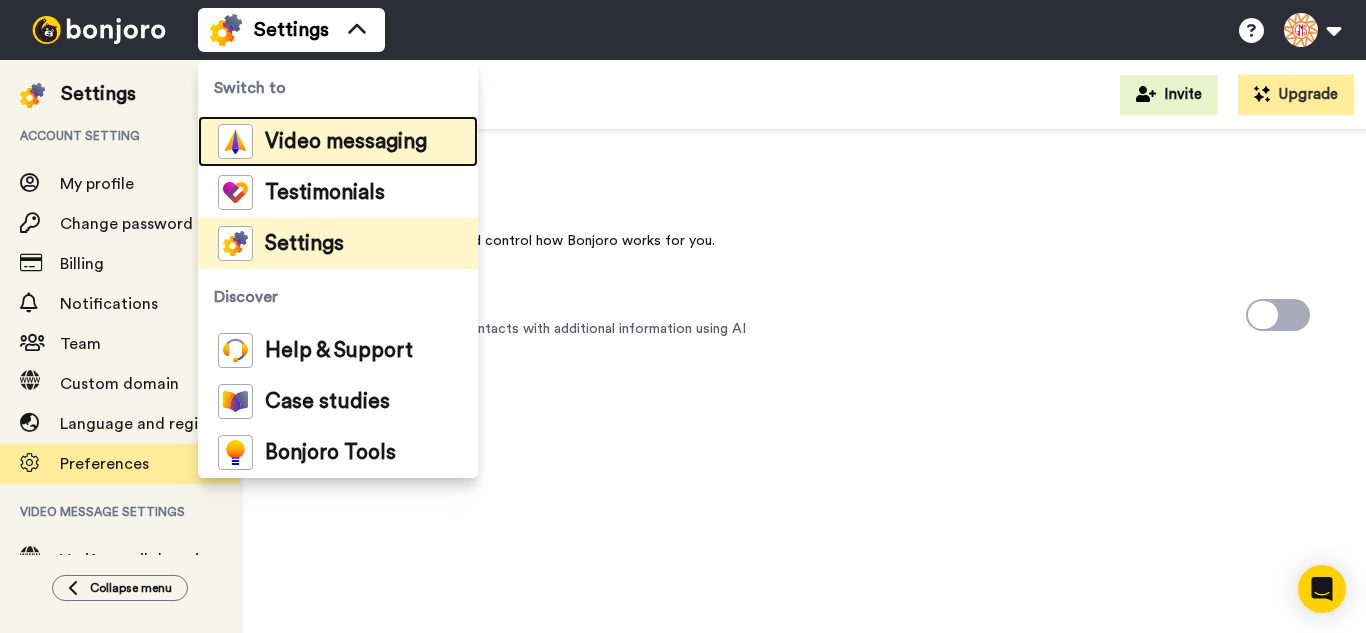 click on "Video messaging" at bounding box center (322, 141) 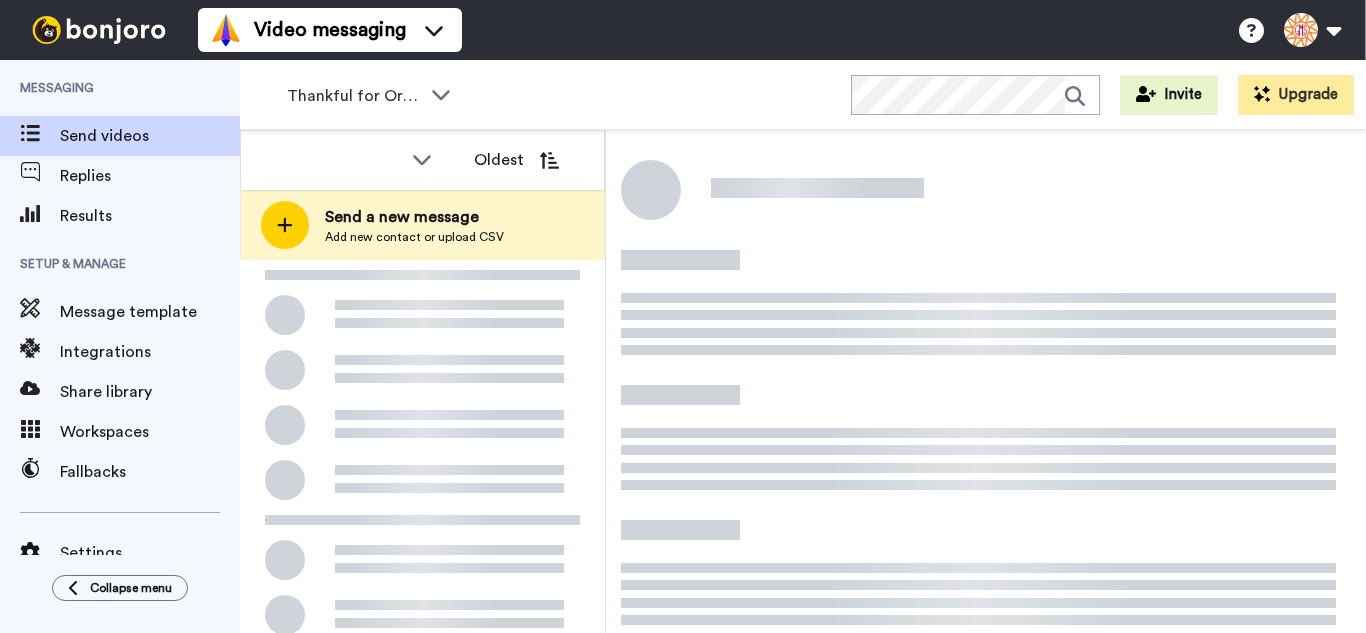 scroll, scrollTop: 0, scrollLeft: 0, axis: both 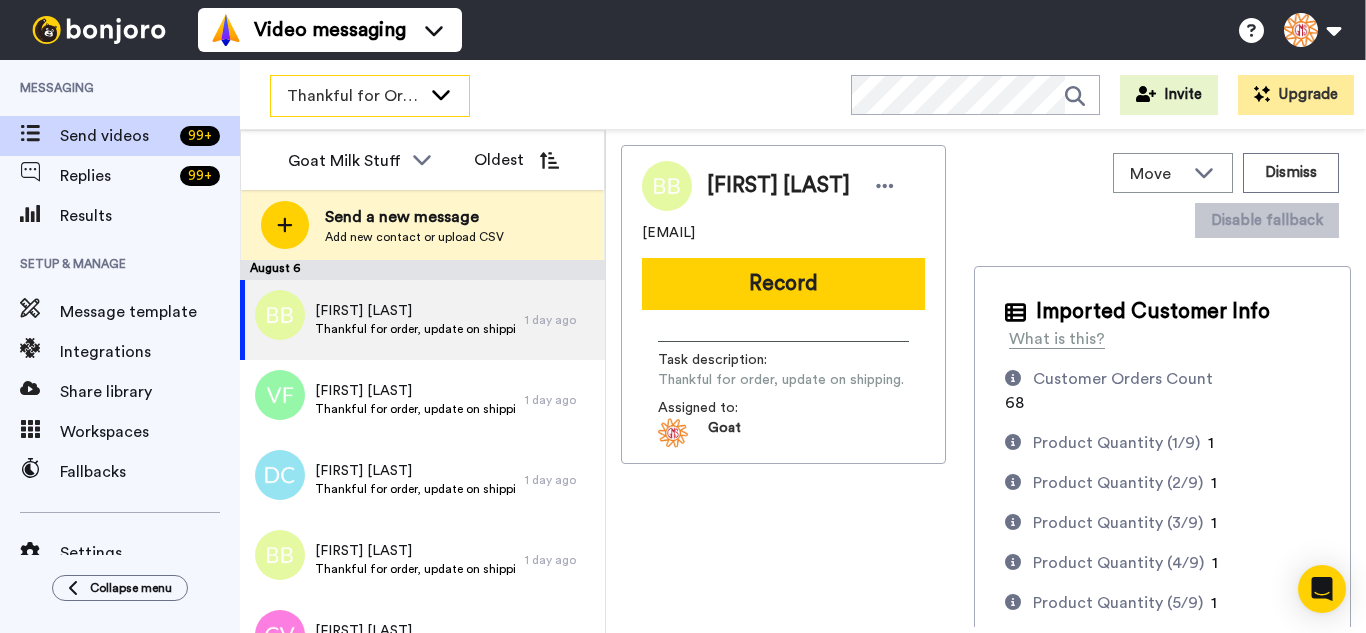 click on "Thankful for Orders" at bounding box center [370, 96] 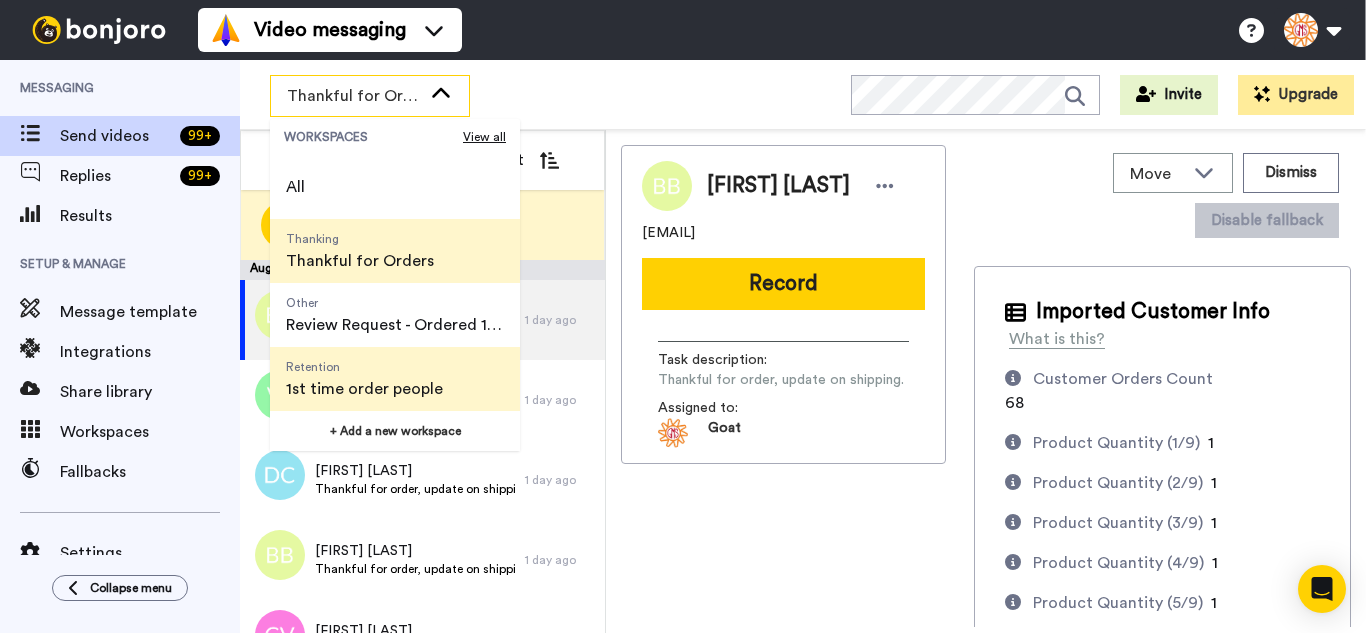 click on "Retention" at bounding box center (364, 367) 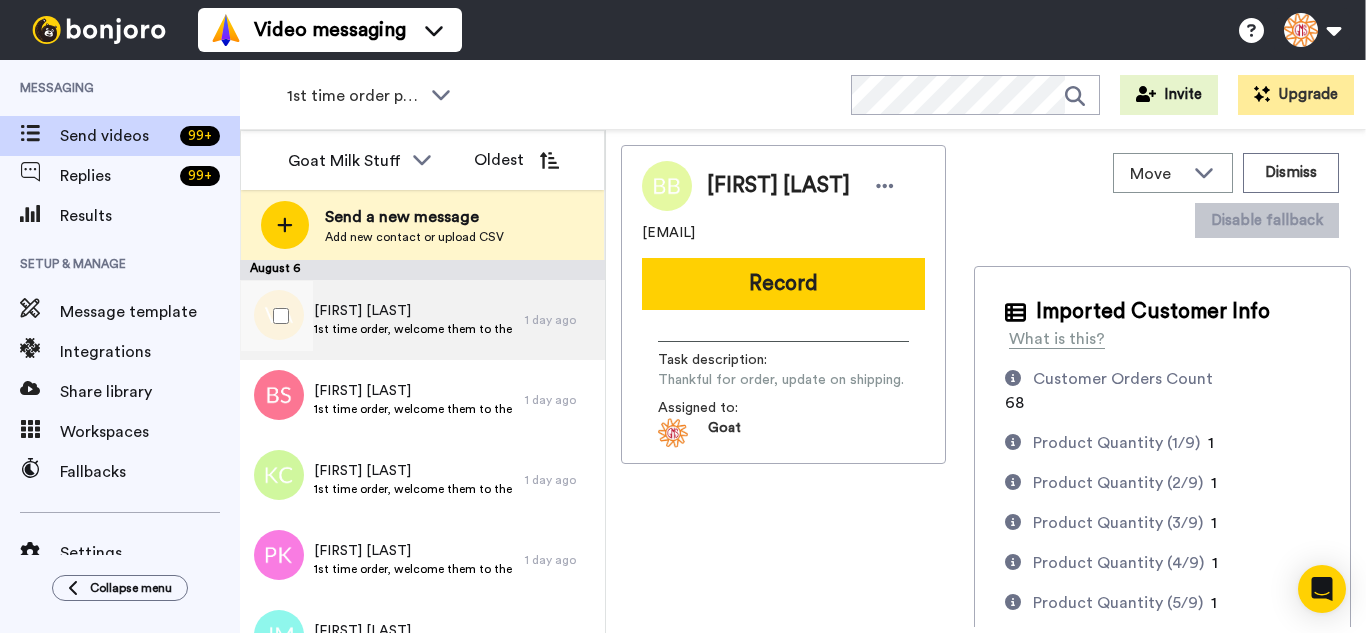click at bounding box center (277, 316) 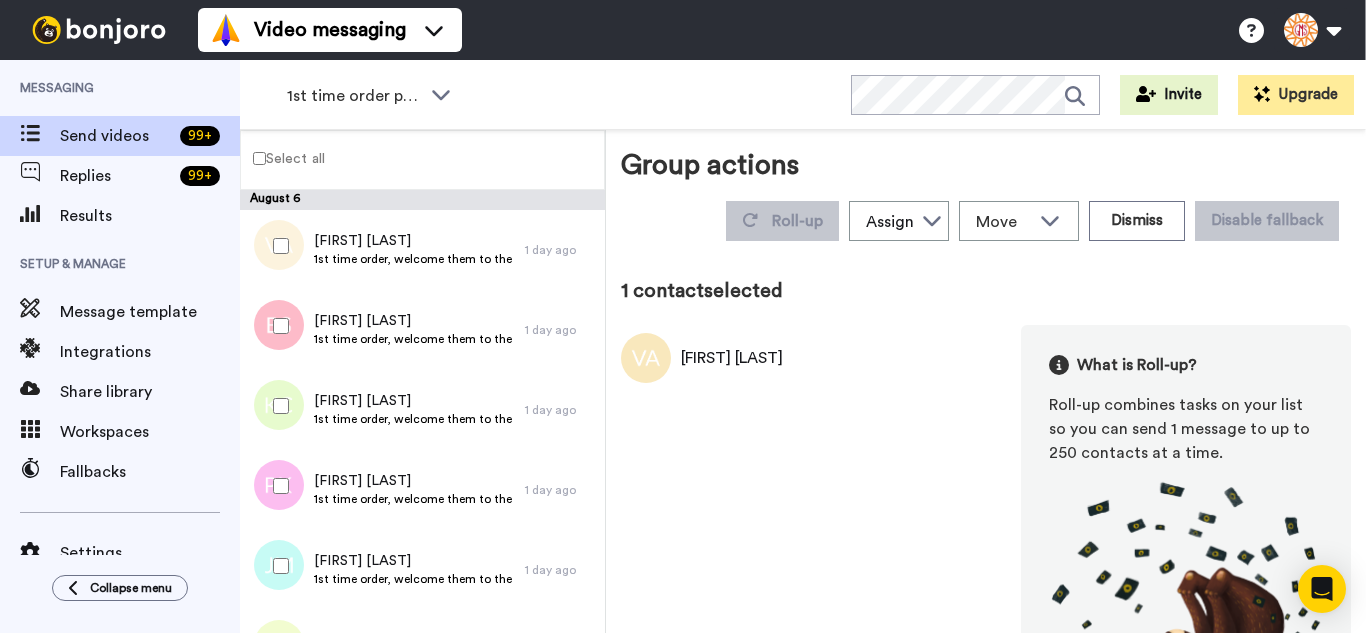 click at bounding box center [277, 326] 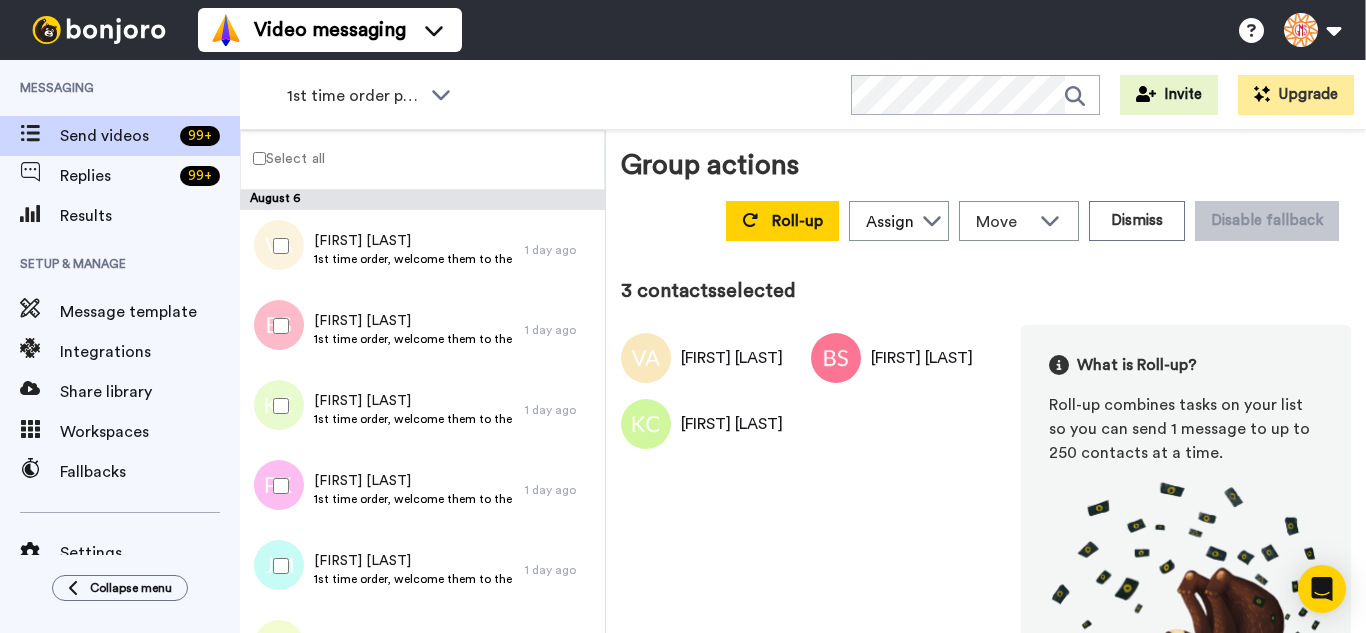 click at bounding box center (277, 486) 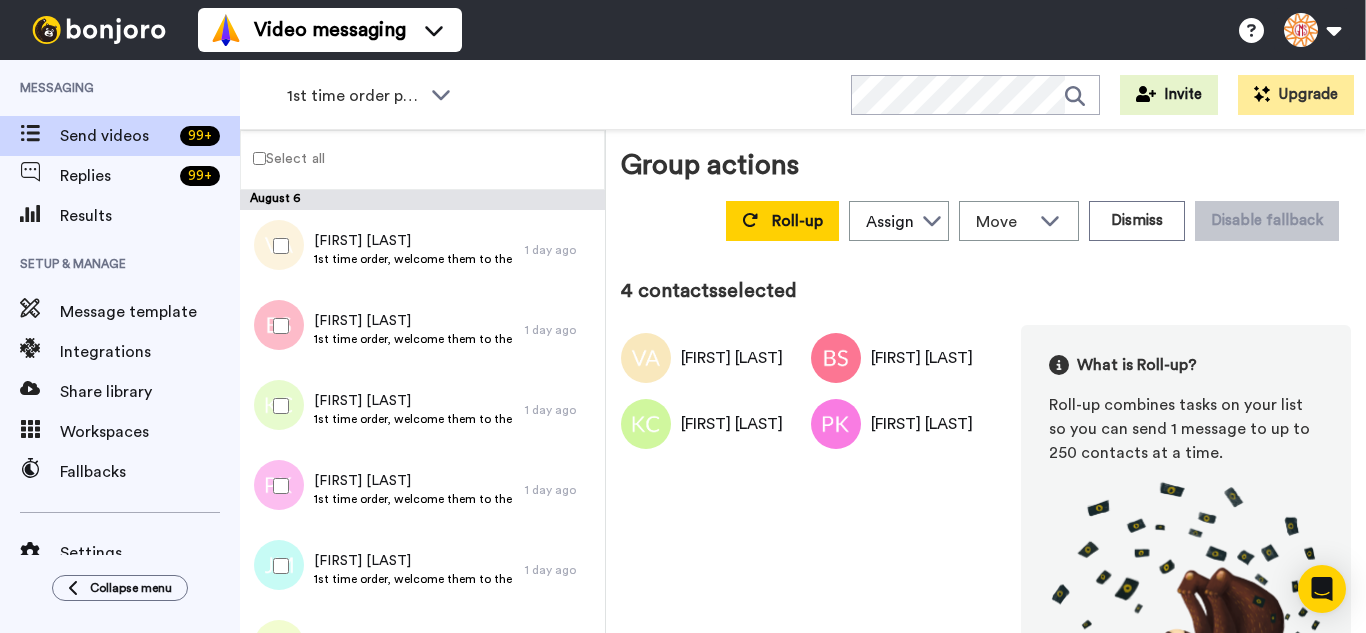 drag, startPoint x: 311, startPoint y: 565, endPoint x: 297, endPoint y: 559, distance: 15.231546 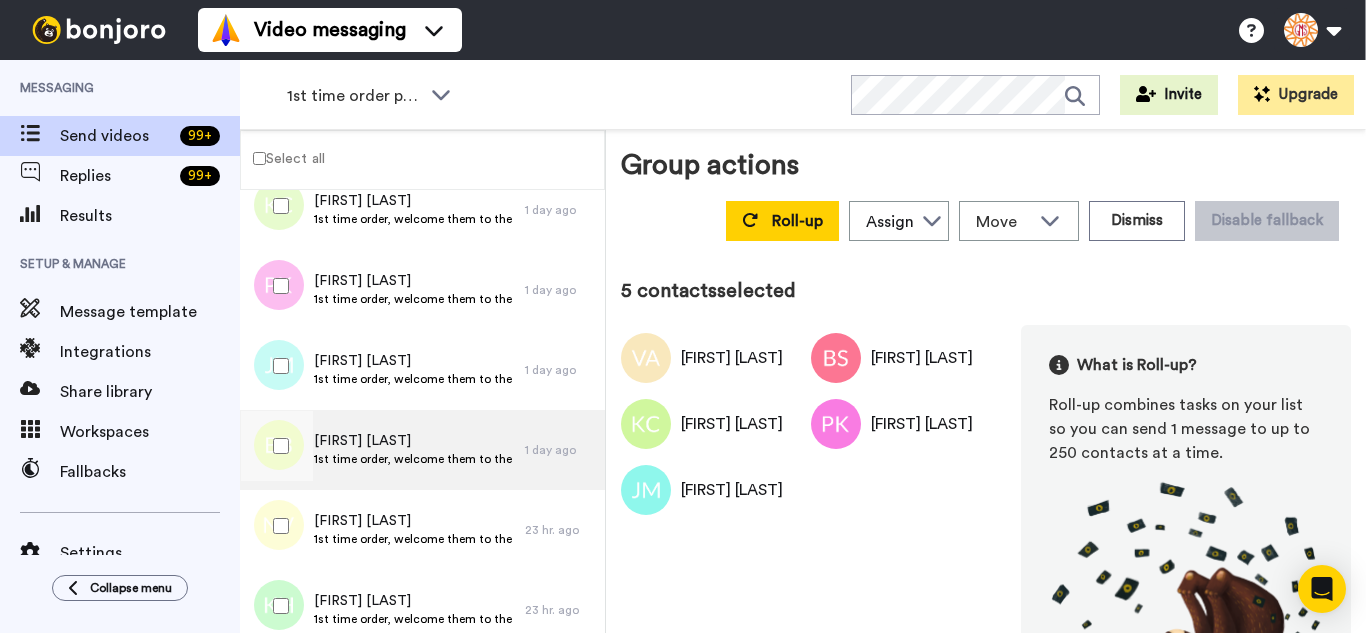 scroll, scrollTop: 300, scrollLeft: 0, axis: vertical 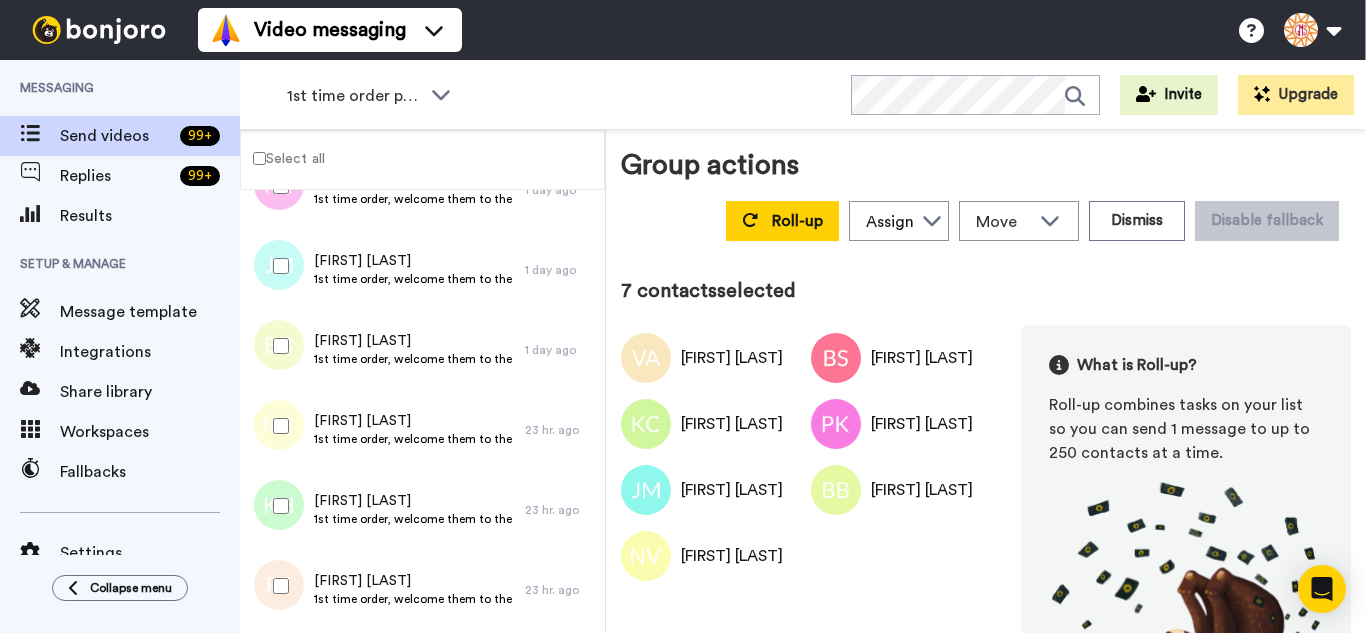 click at bounding box center (277, 506) 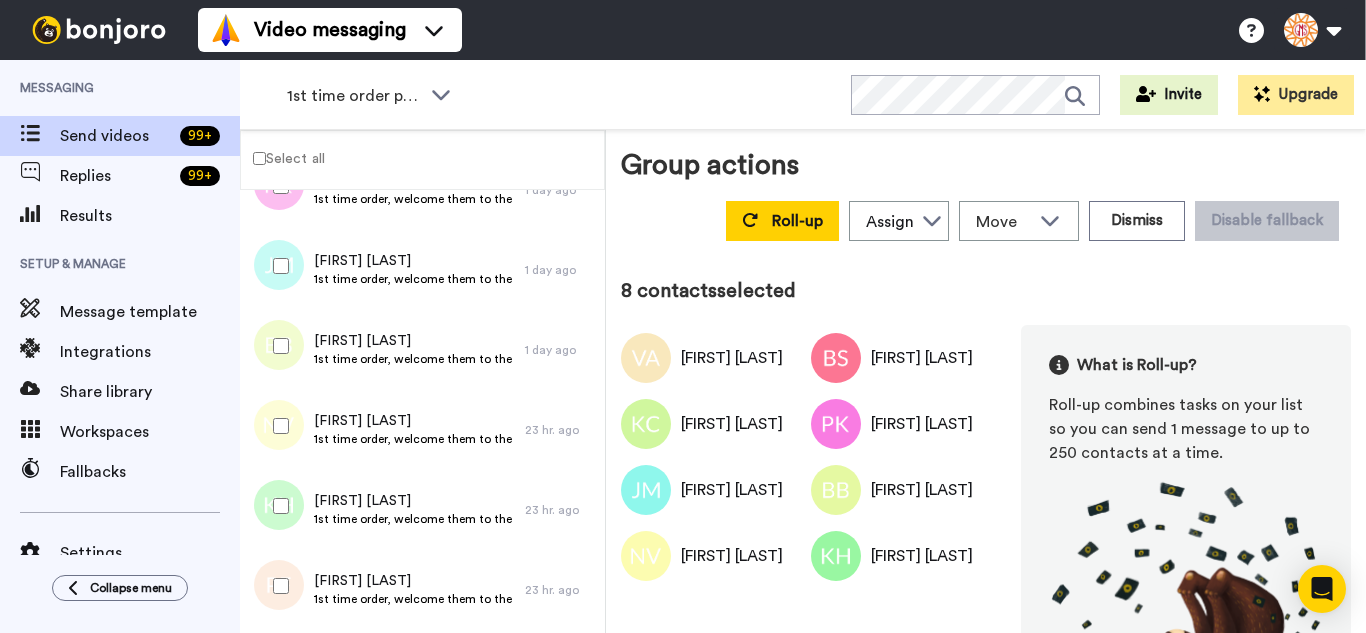 click at bounding box center [277, 586] 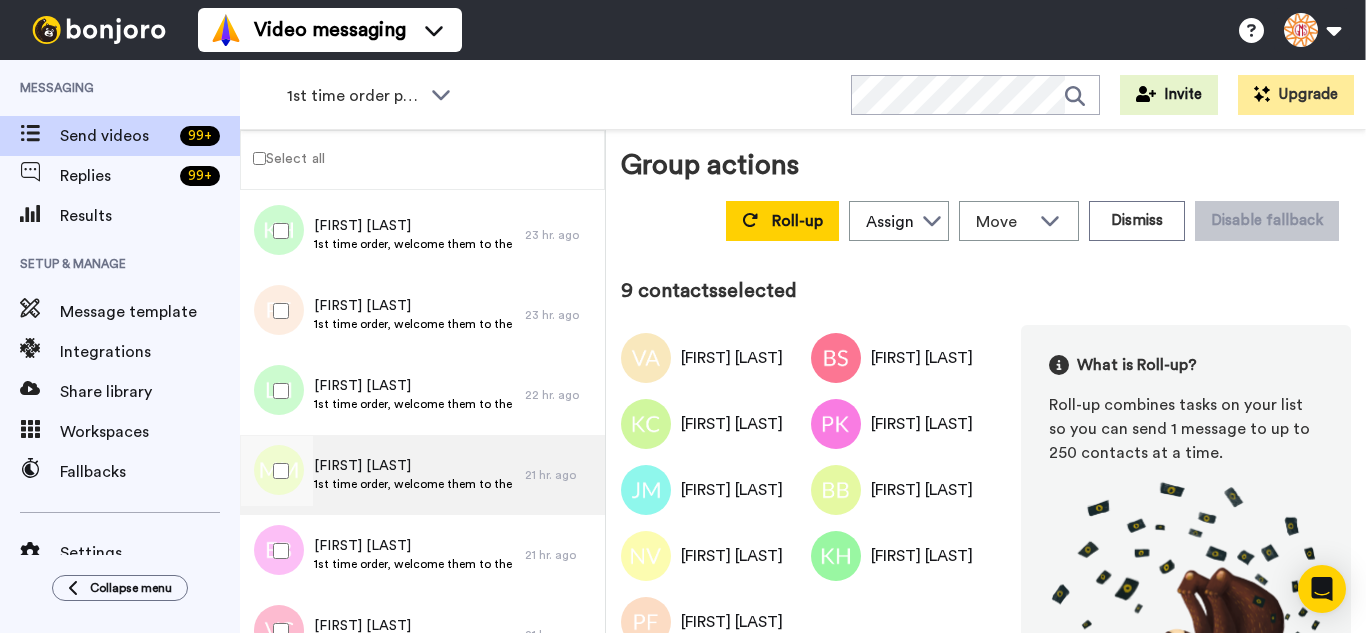 scroll, scrollTop: 600, scrollLeft: 0, axis: vertical 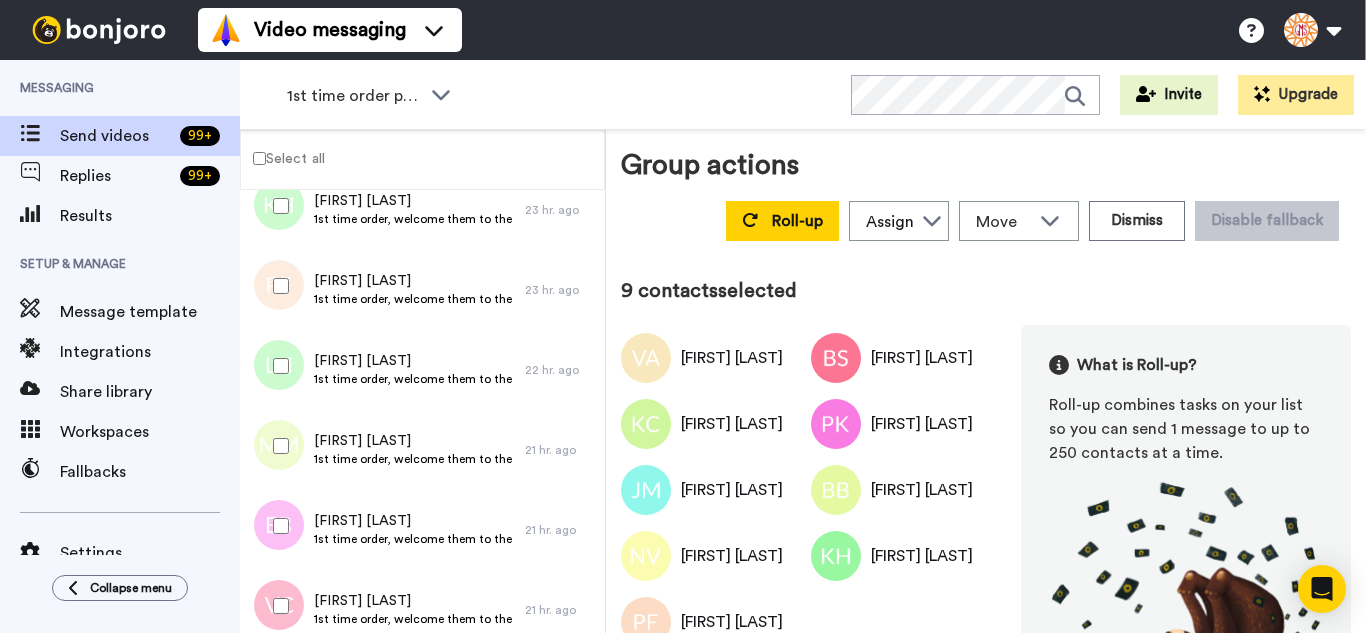 click at bounding box center (277, 366) 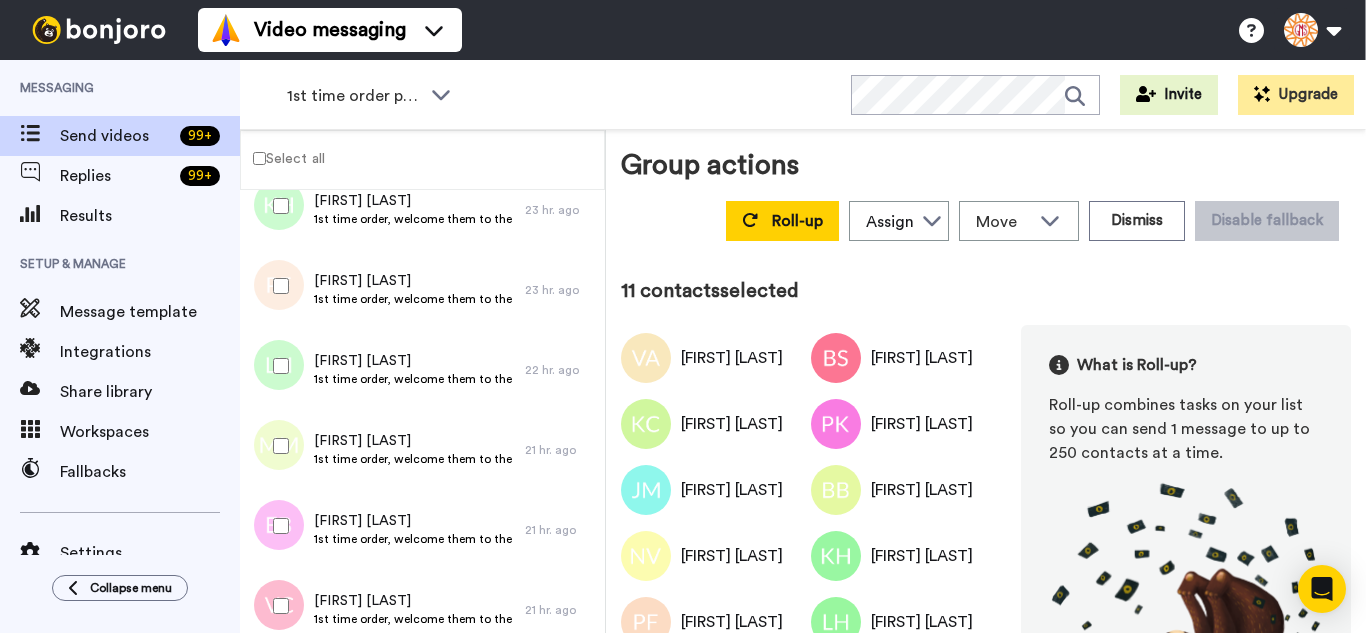 click at bounding box center [277, 526] 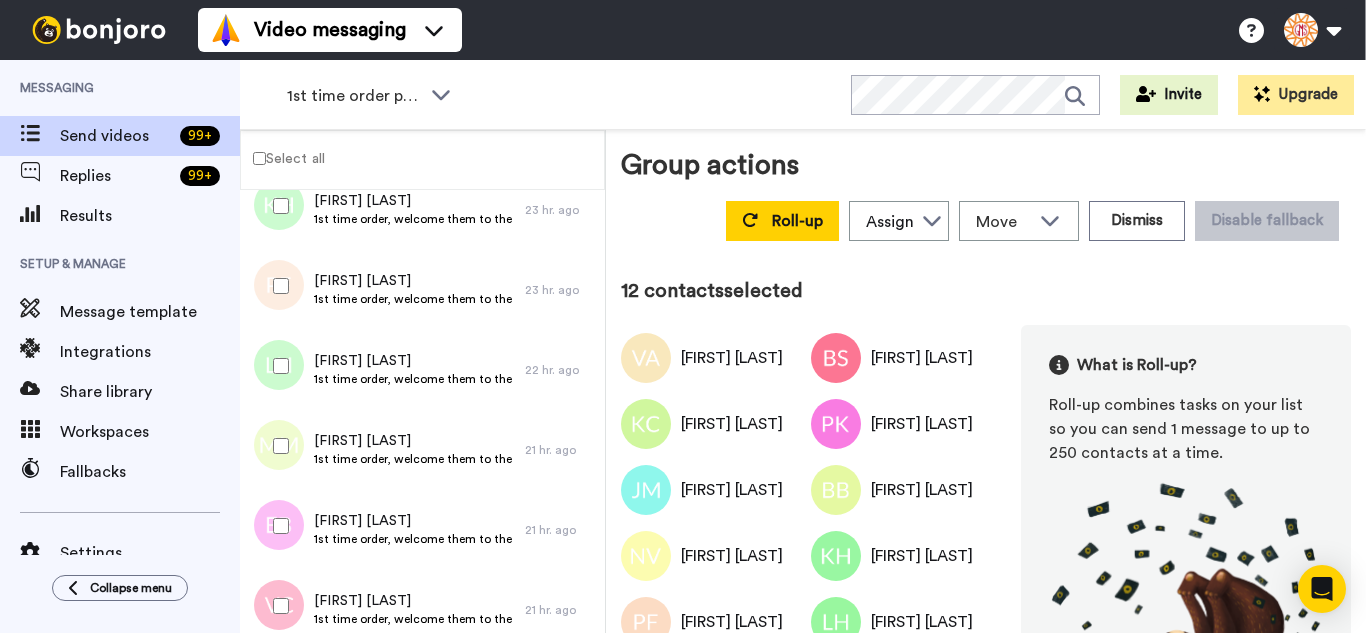 click at bounding box center (277, 606) 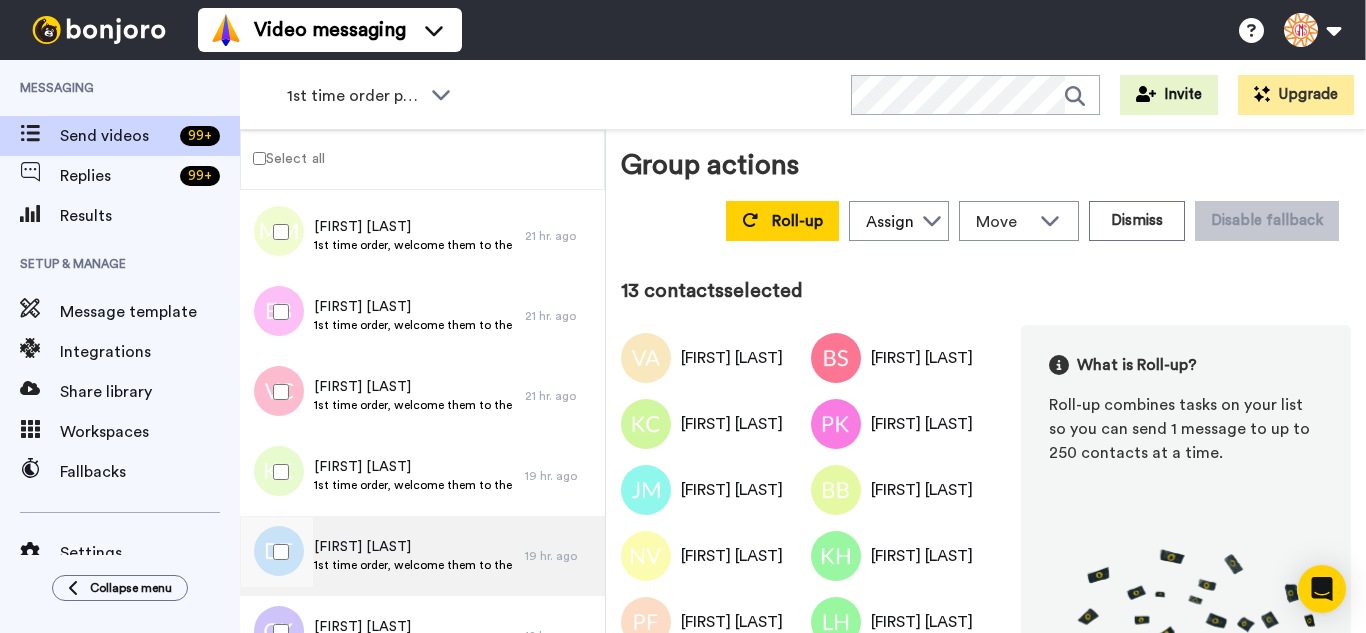 scroll, scrollTop: 900, scrollLeft: 0, axis: vertical 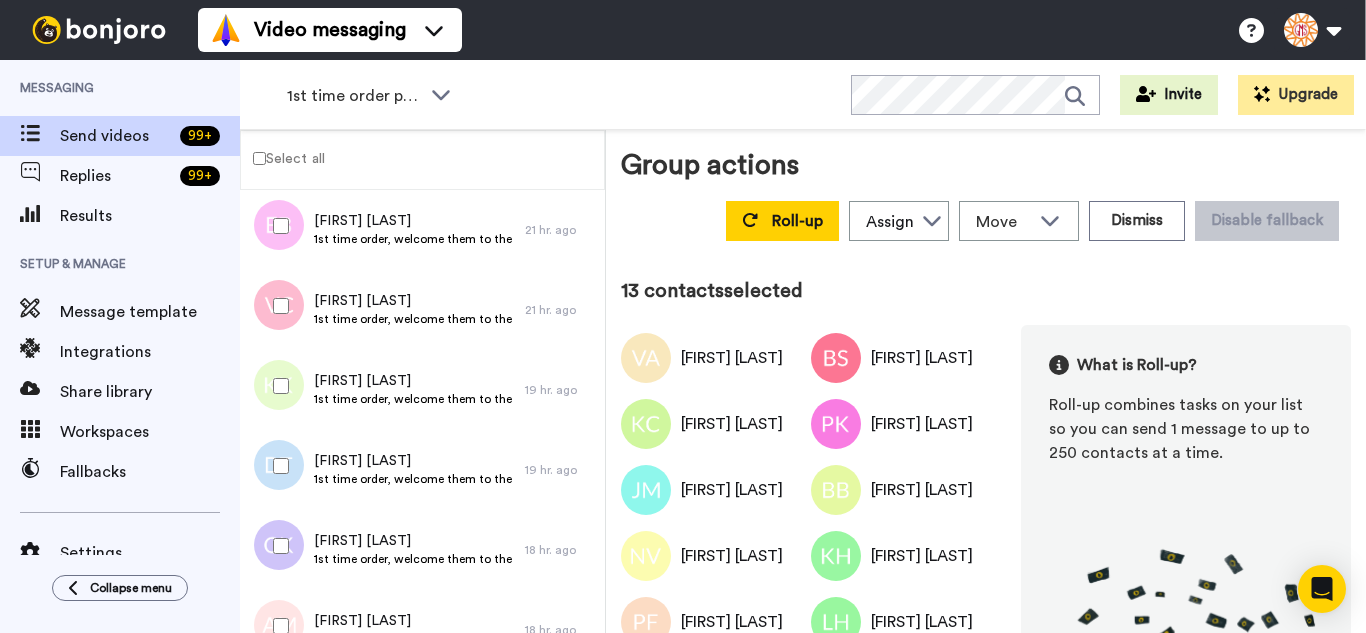 drag, startPoint x: 304, startPoint y: 380, endPoint x: 288, endPoint y: 455, distance: 76.687675 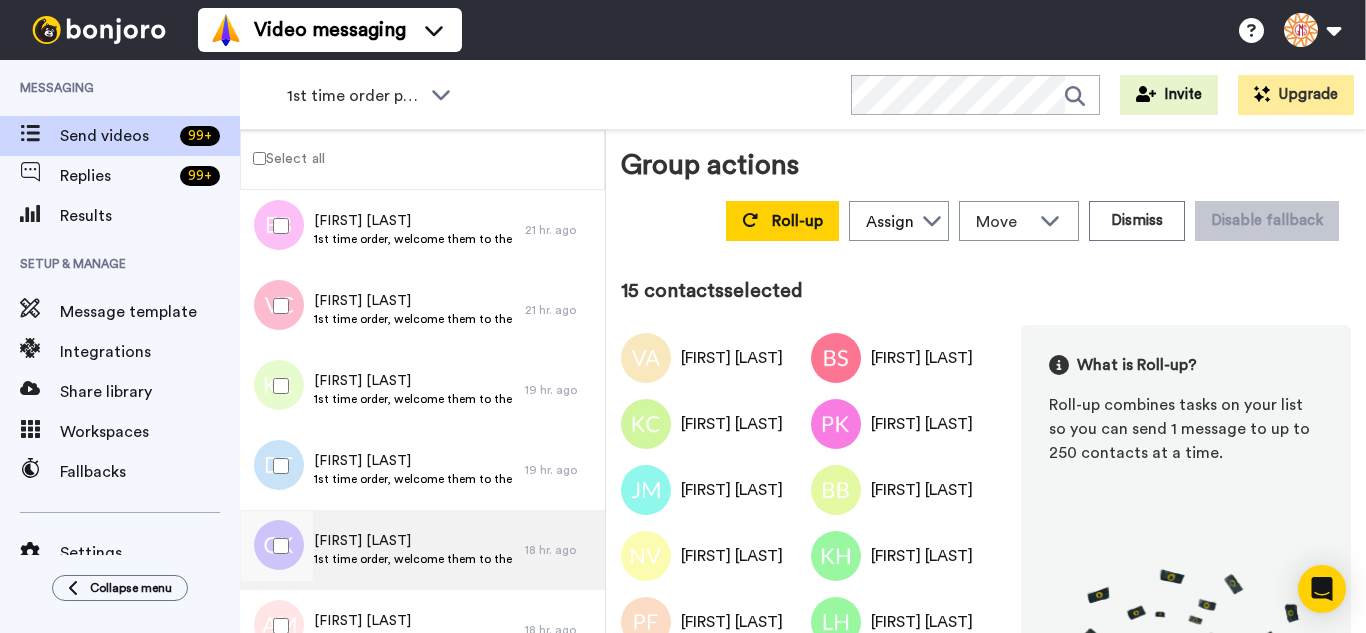 click at bounding box center (277, 546) 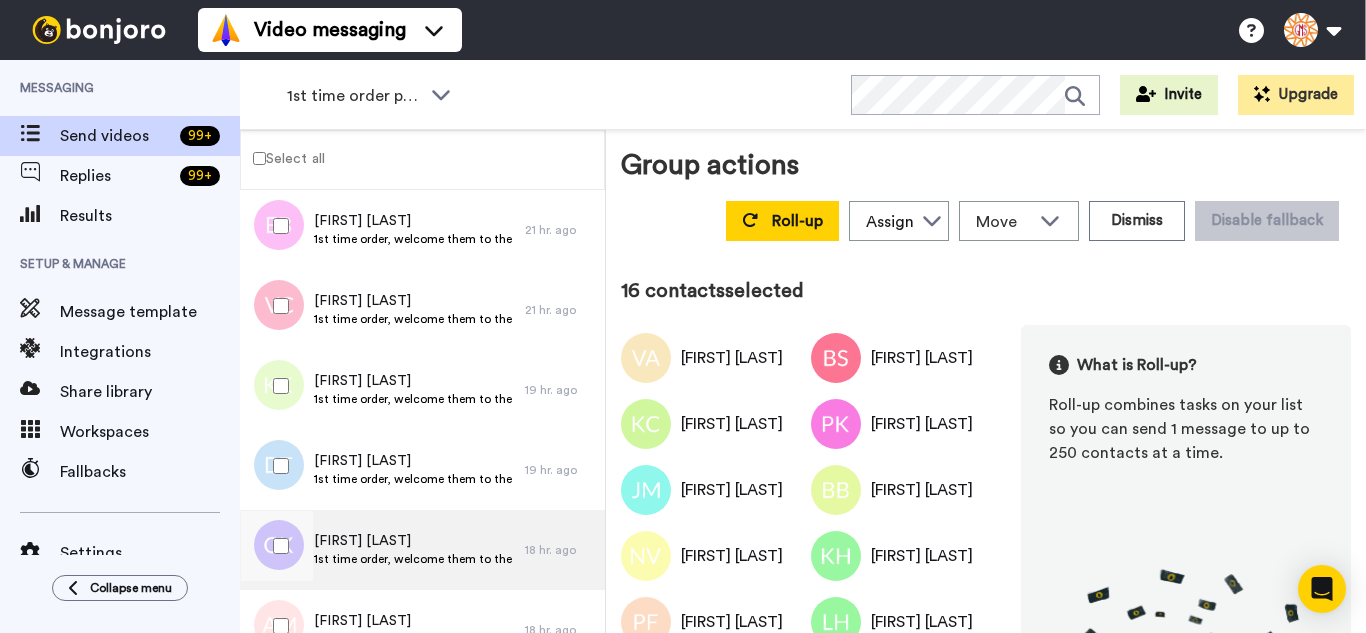 drag, startPoint x: 284, startPoint y: 603, endPoint x: 325, endPoint y: 525, distance: 88.11924 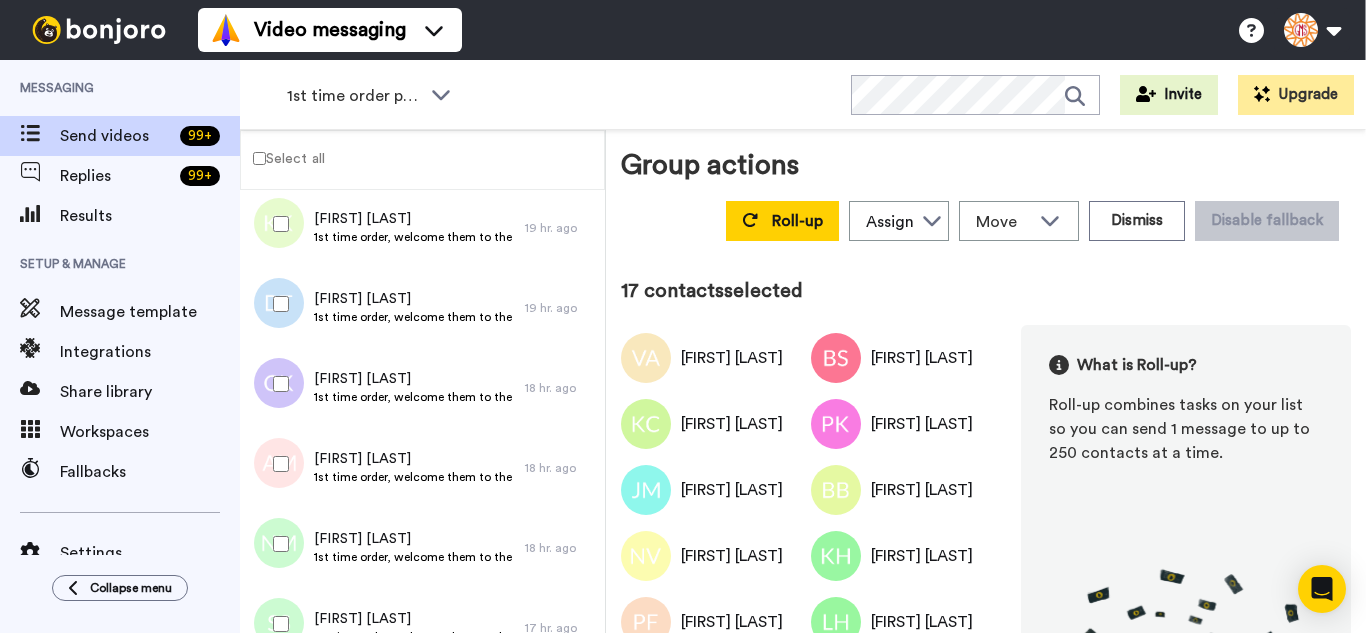 scroll, scrollTop: 1300, scrollLeft: 0, axis: vertical 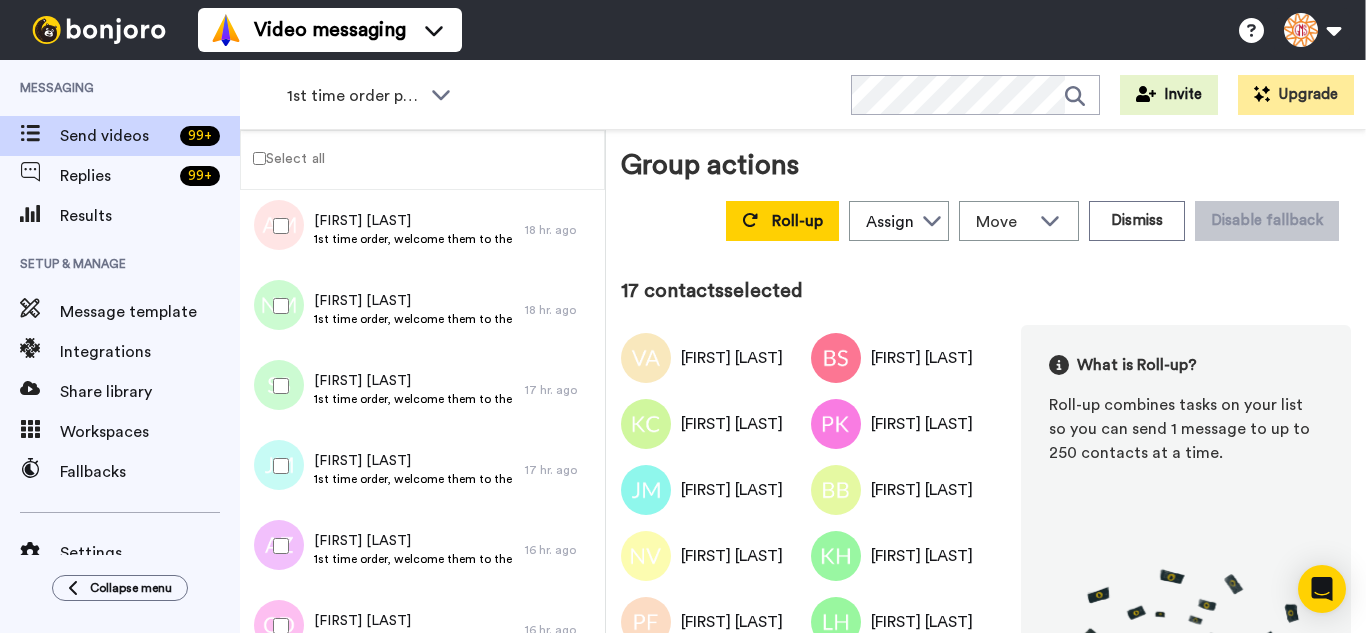 drag, startPoint x: 295, startPoint y: 311, endPoint x: 274, endPoint y: 410, distance: 101.20277 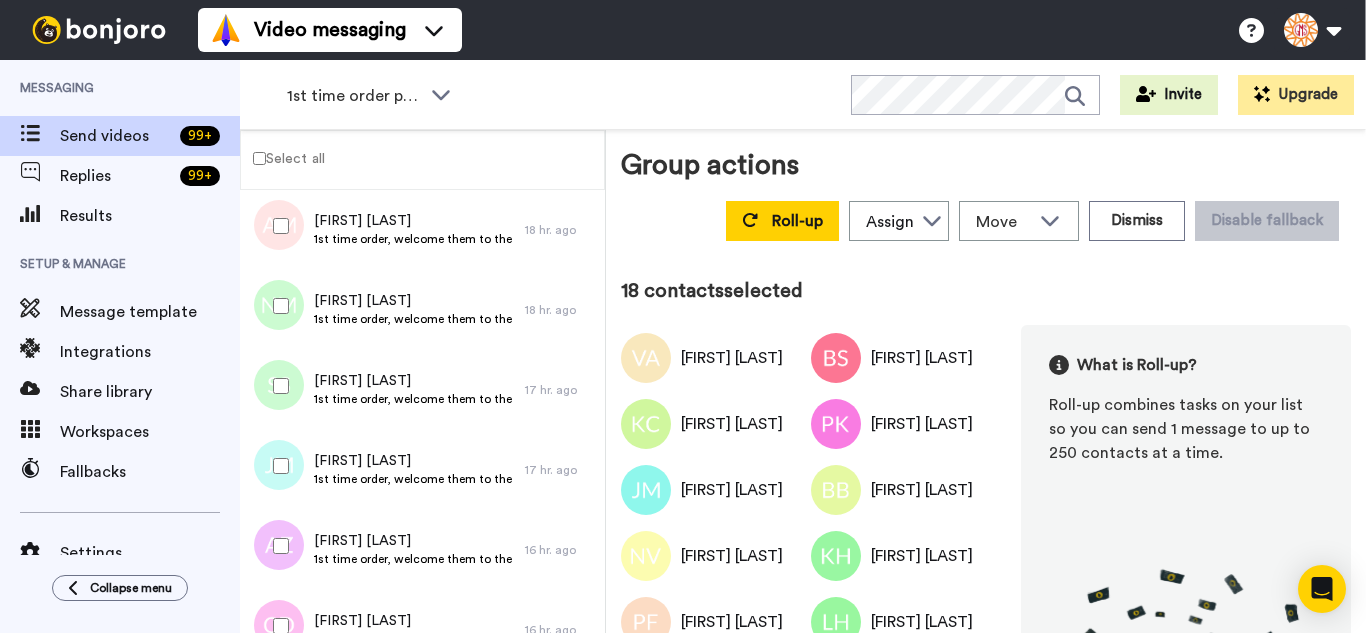click at bounding box center (277, 386) 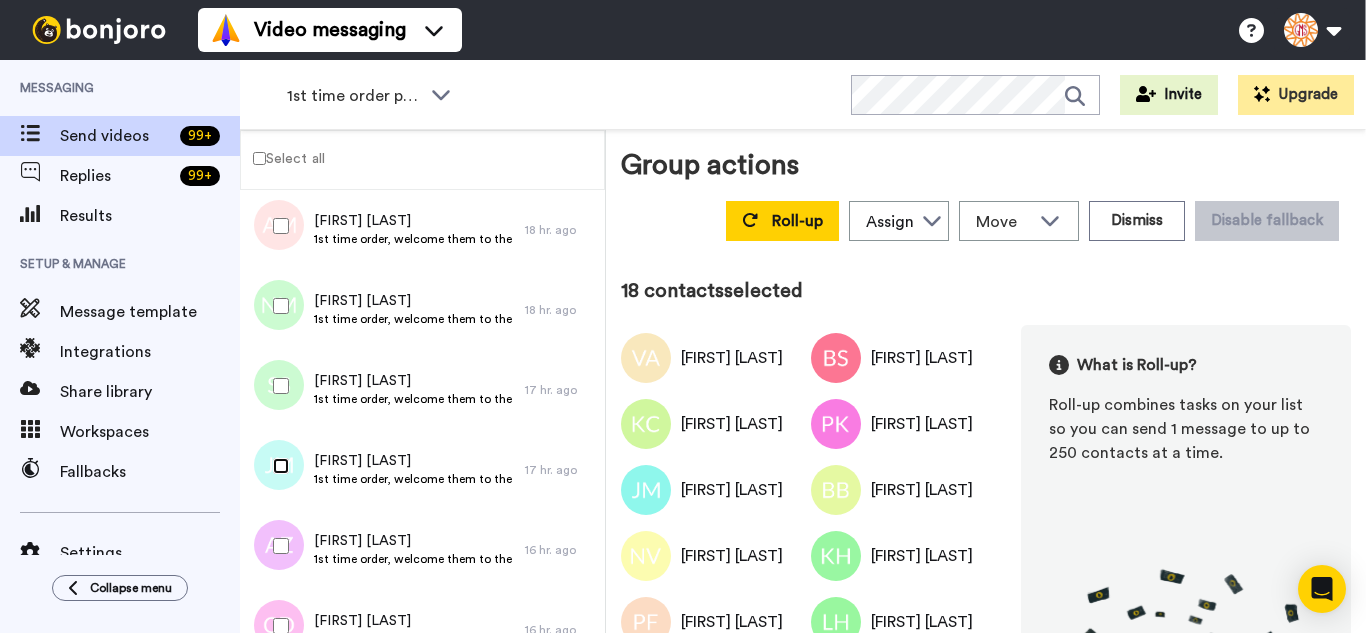 click at bounding box center (277, 466) 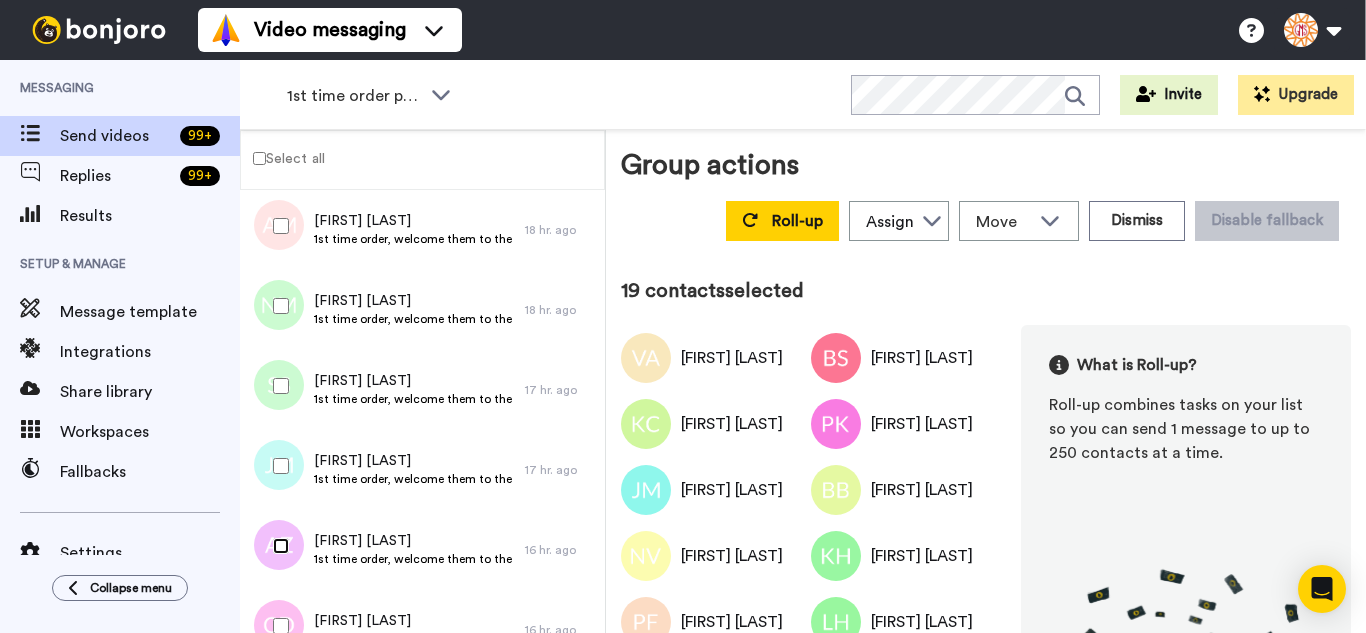 click at bounding box center (277, 546) 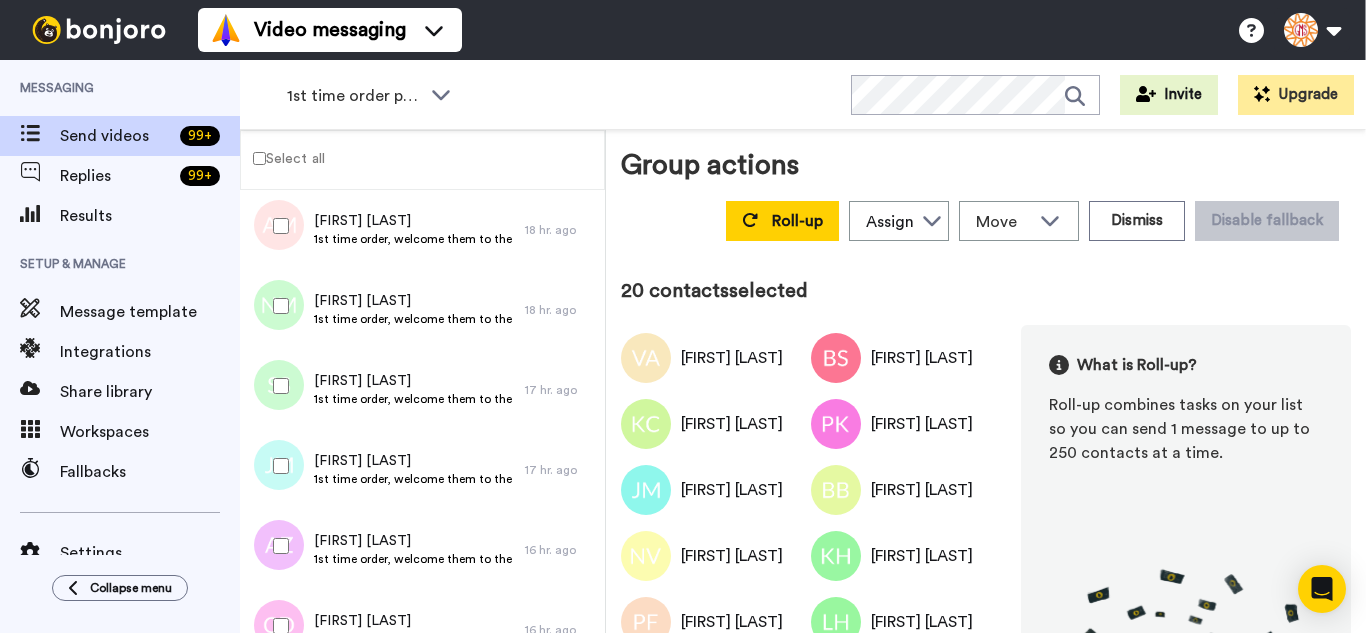 click at bounding box center (277, 626) 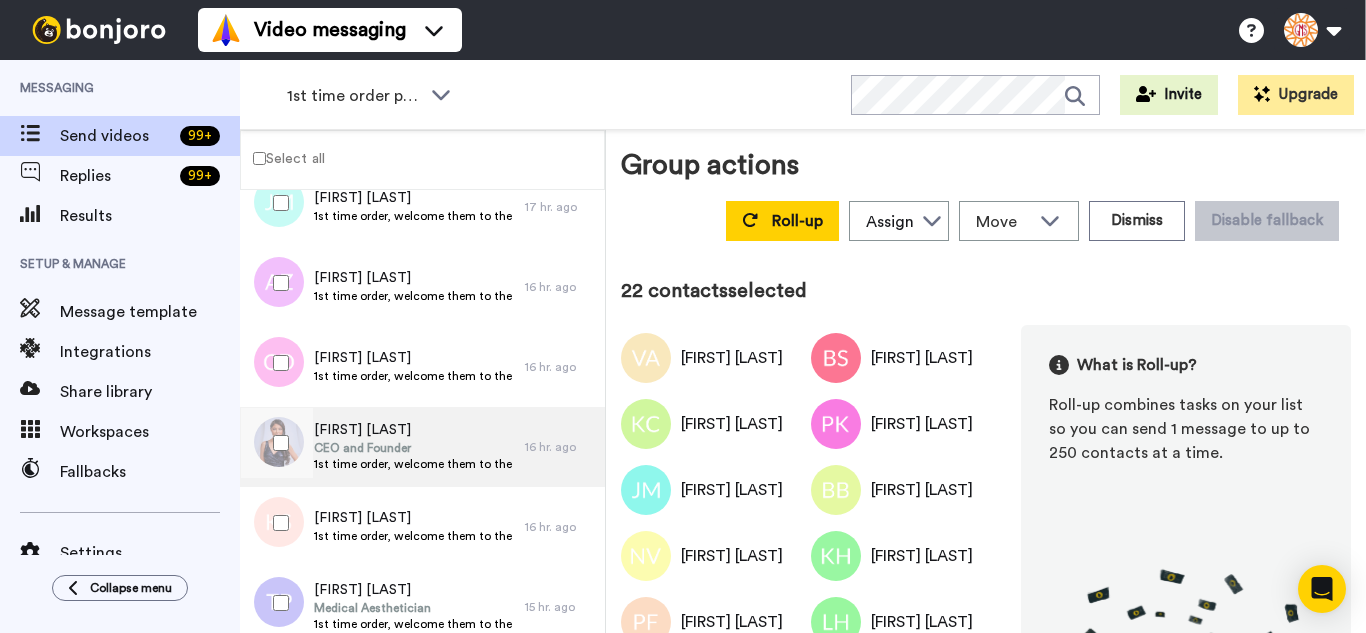scroll, scrollTop: 1577, scrollLeft: 0, axis: vertical 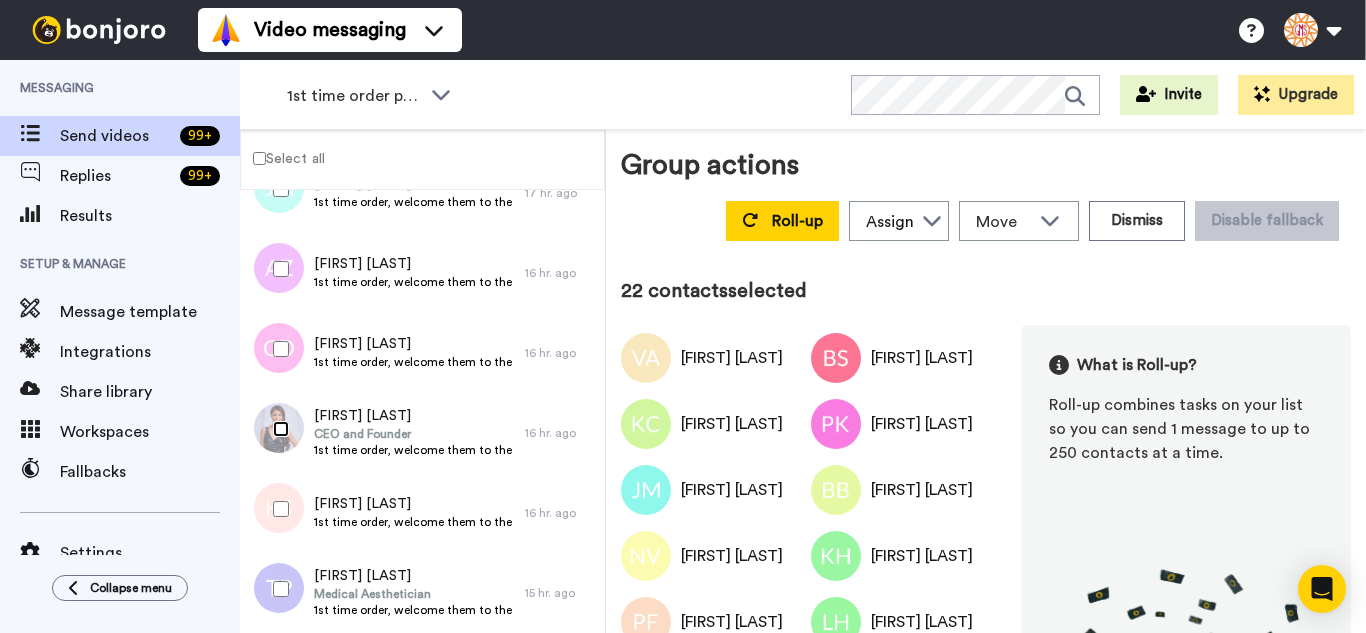 click at bounding box center (277, 429) 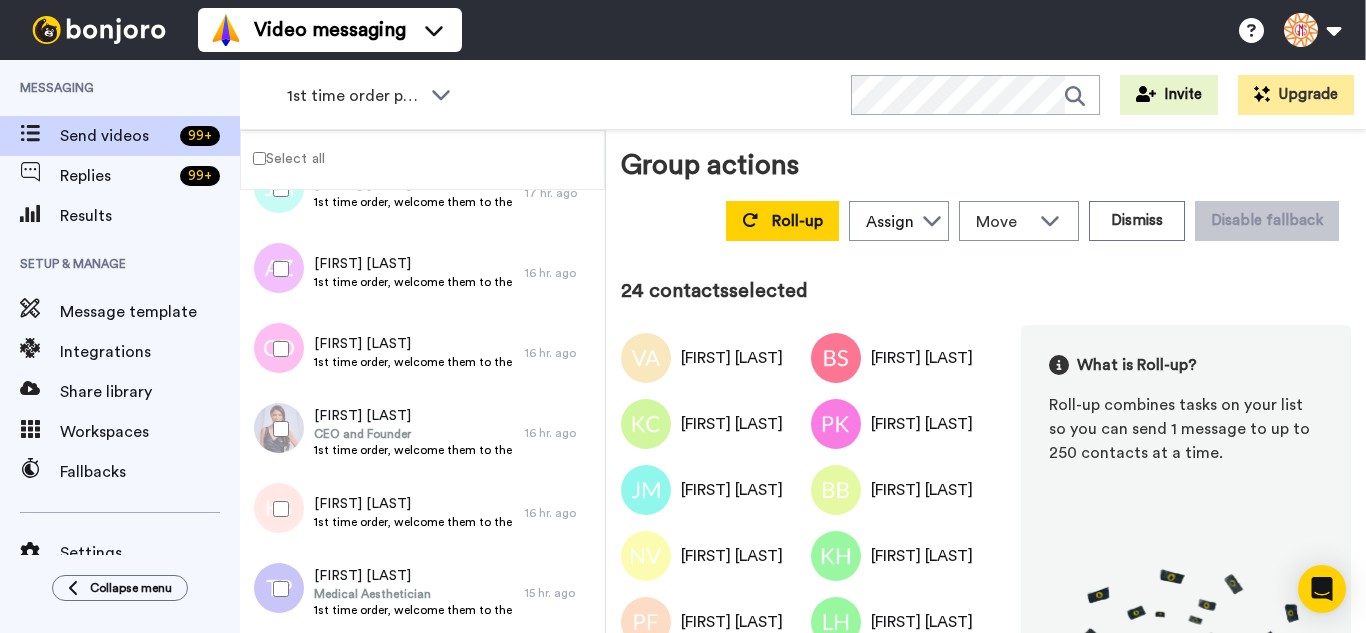 drag, startPoint x: 293, startPoint y: 589, endPoint x: 293, endPoint y: 608, distance: 19 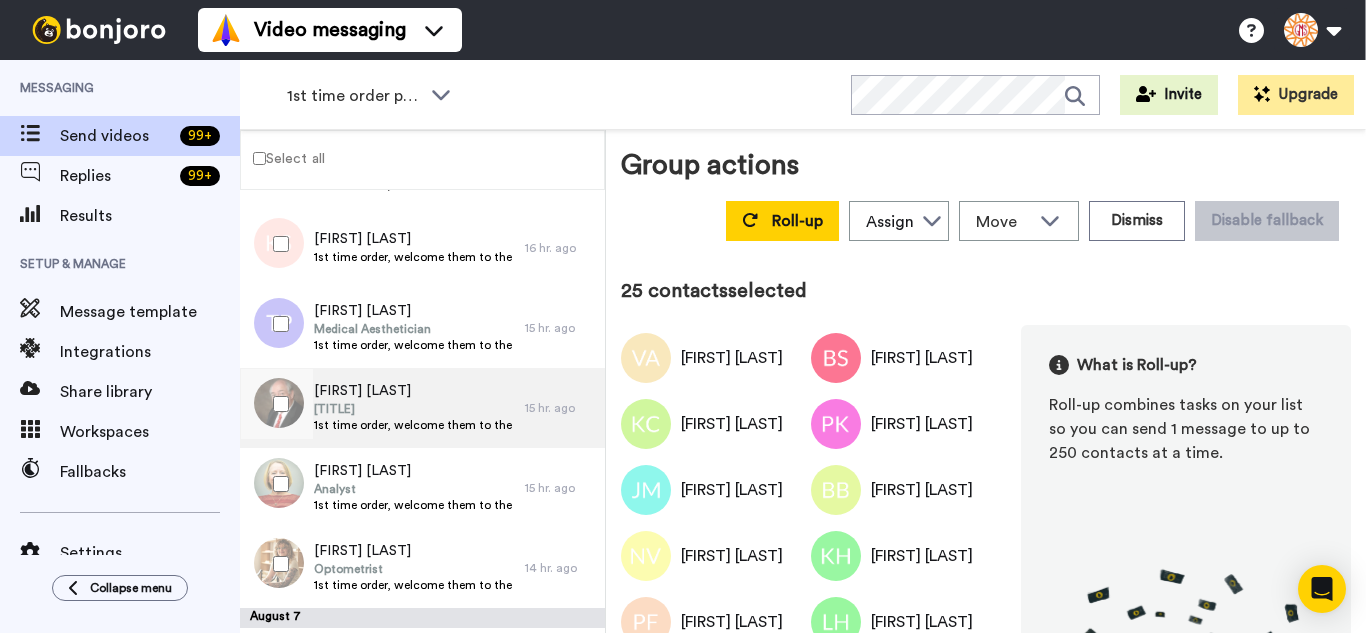 scroll, scrollTop: 1877, scrollLeft: 0, axis: vertical 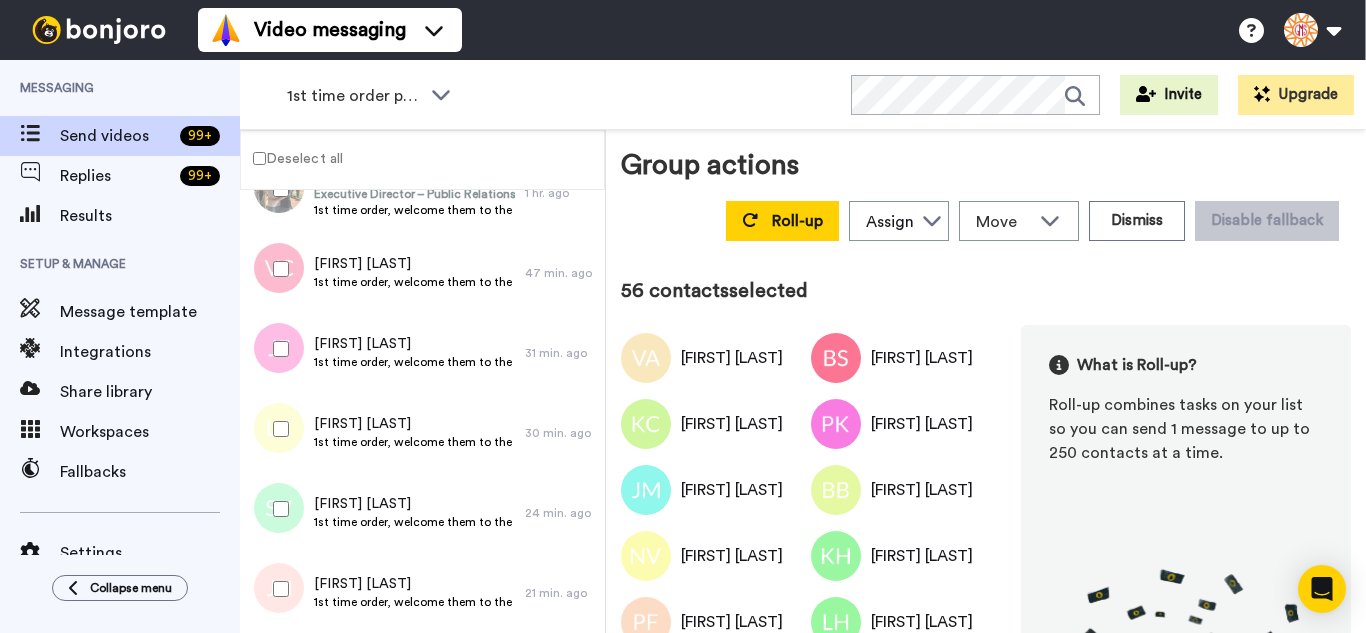 click at bounding box center [277, 589] 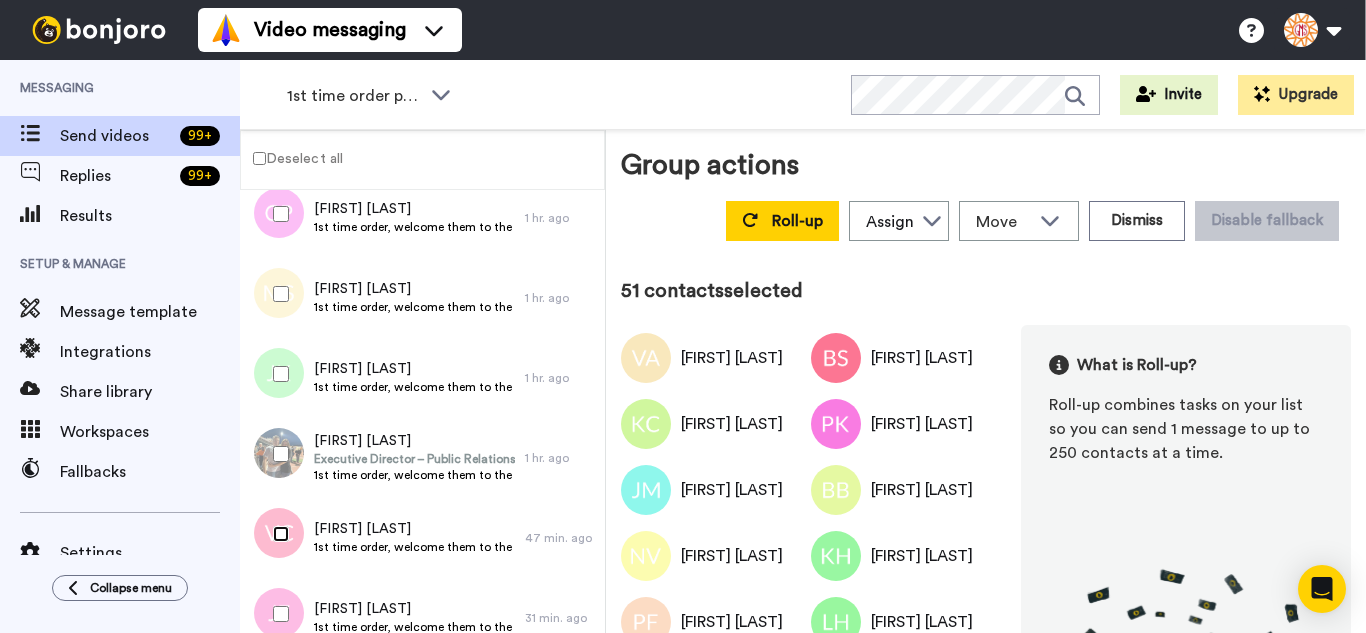 scroll, scrollTop: 3777, scrollLeft: 0, axis: vertical 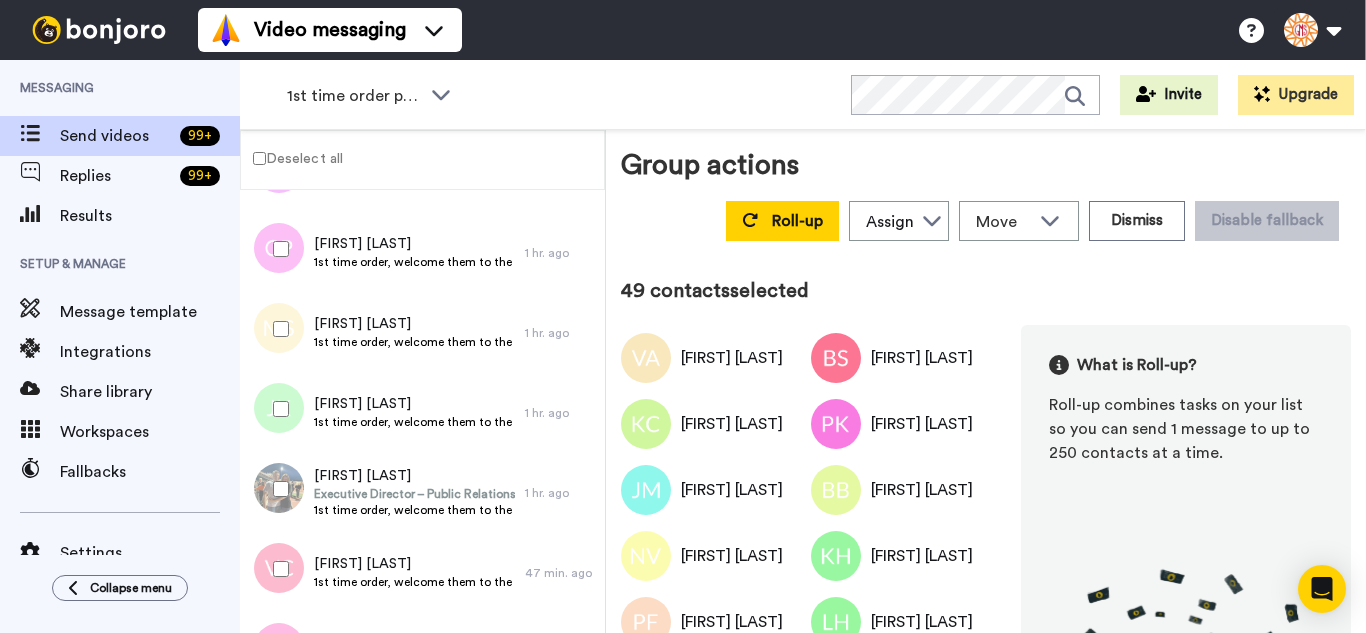 click at bounding box center (277, 329) 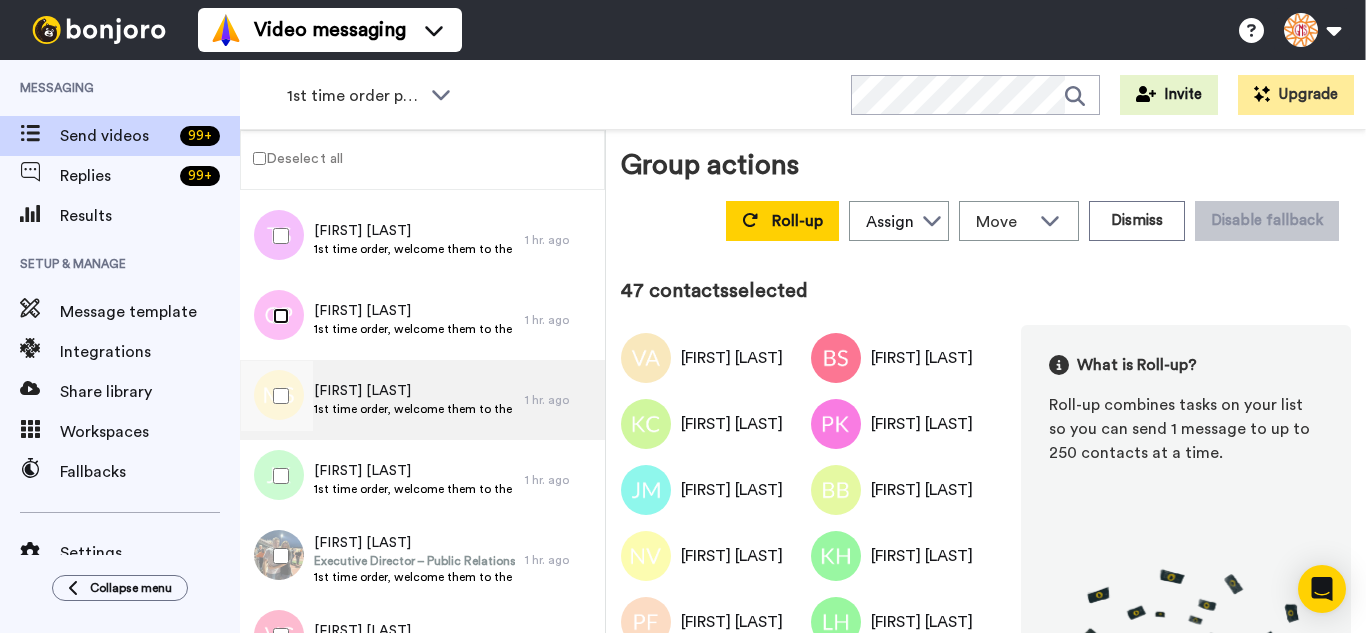 scroll, scrollTop: 3677, scrollLeft: 0, axis: vertical 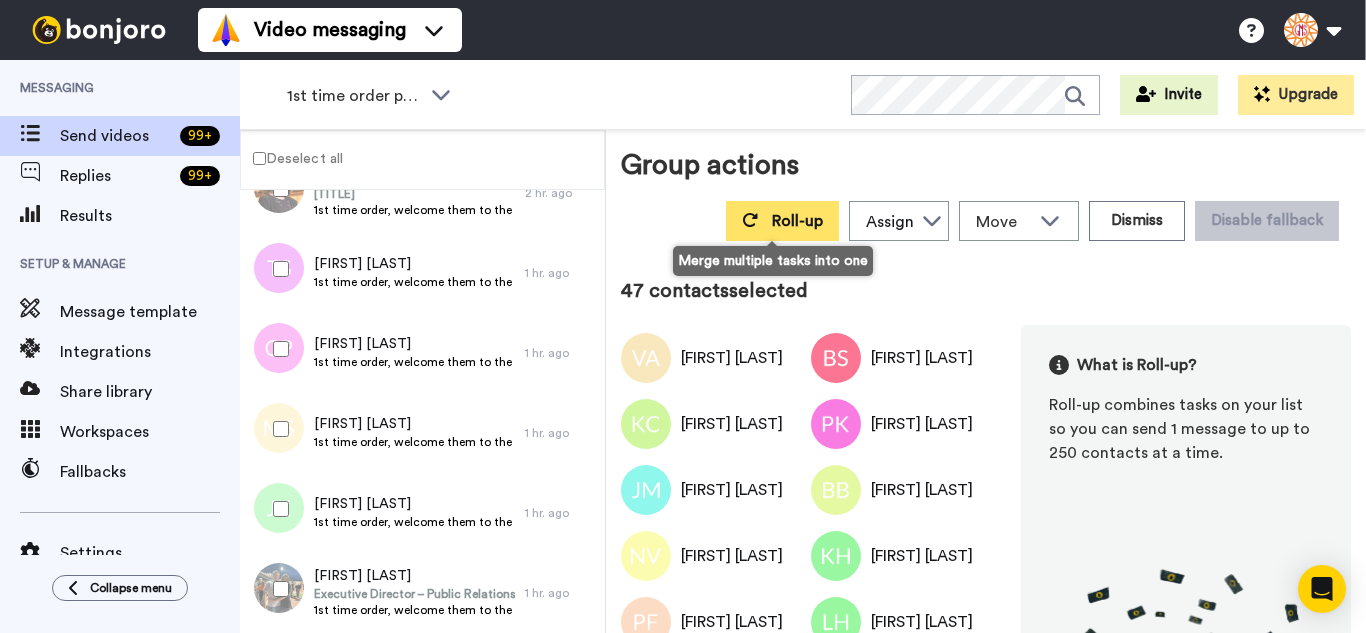 click on "Roll-up" at bounding box center (782, 221) 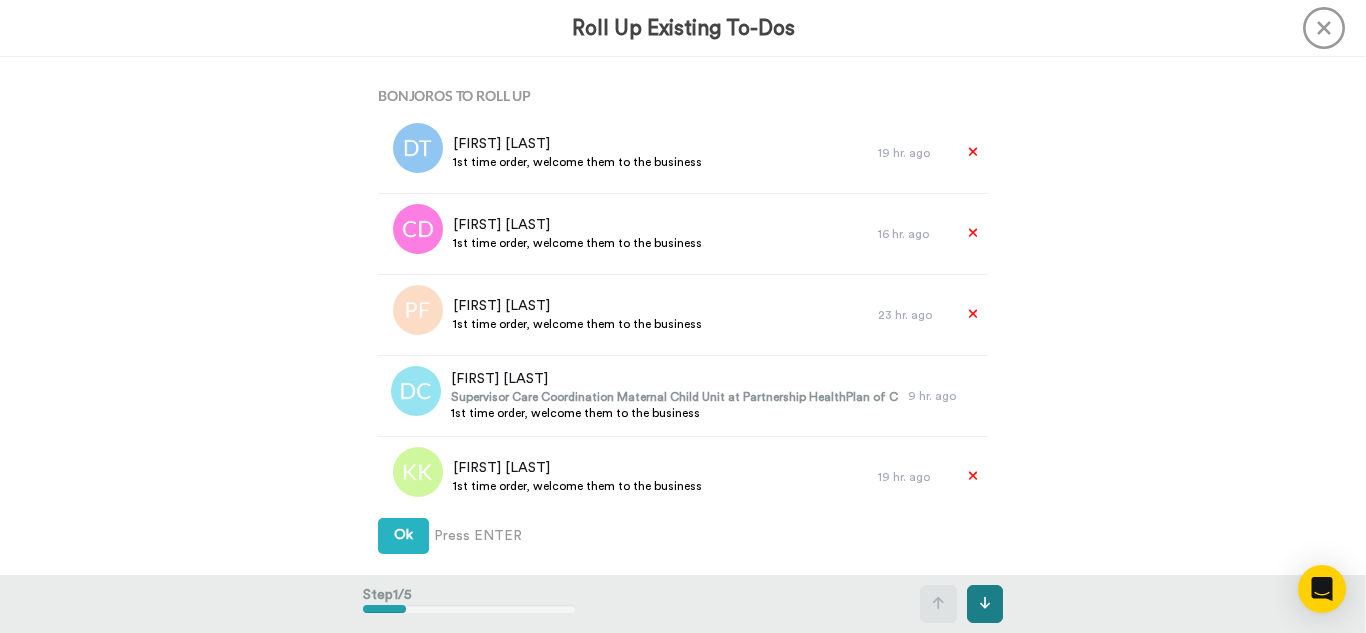 click at bounding box center [985, 604] 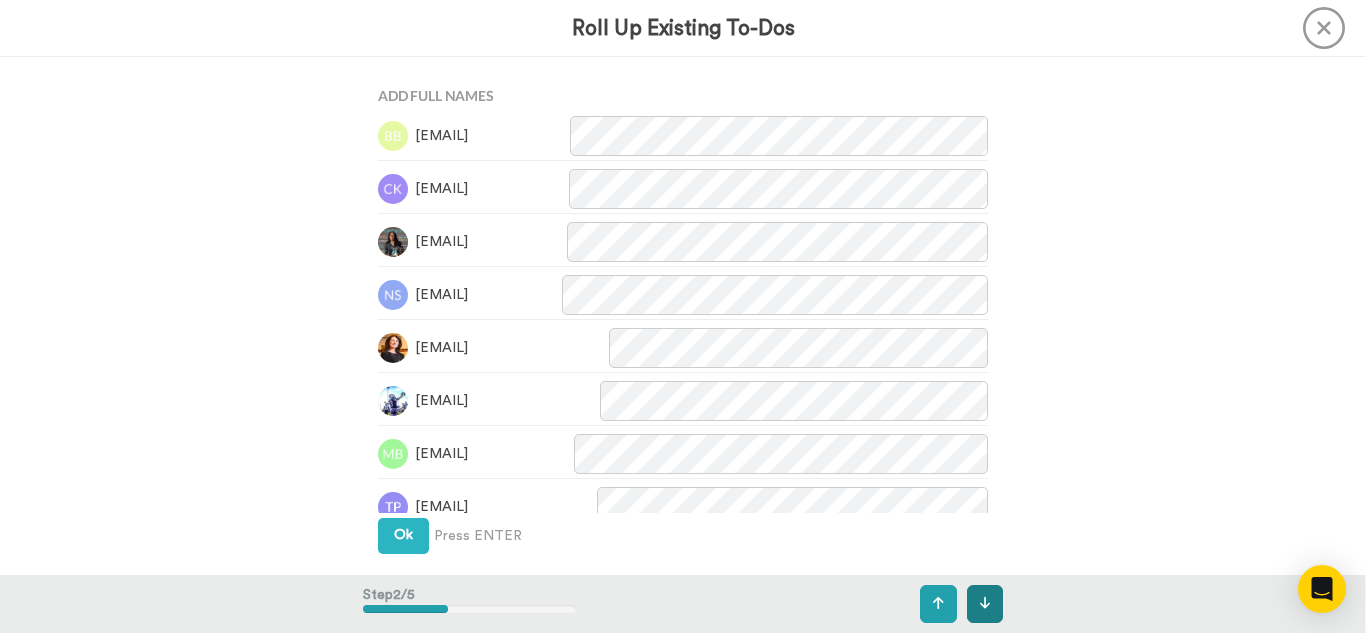 click at bounding box center (985, 604) 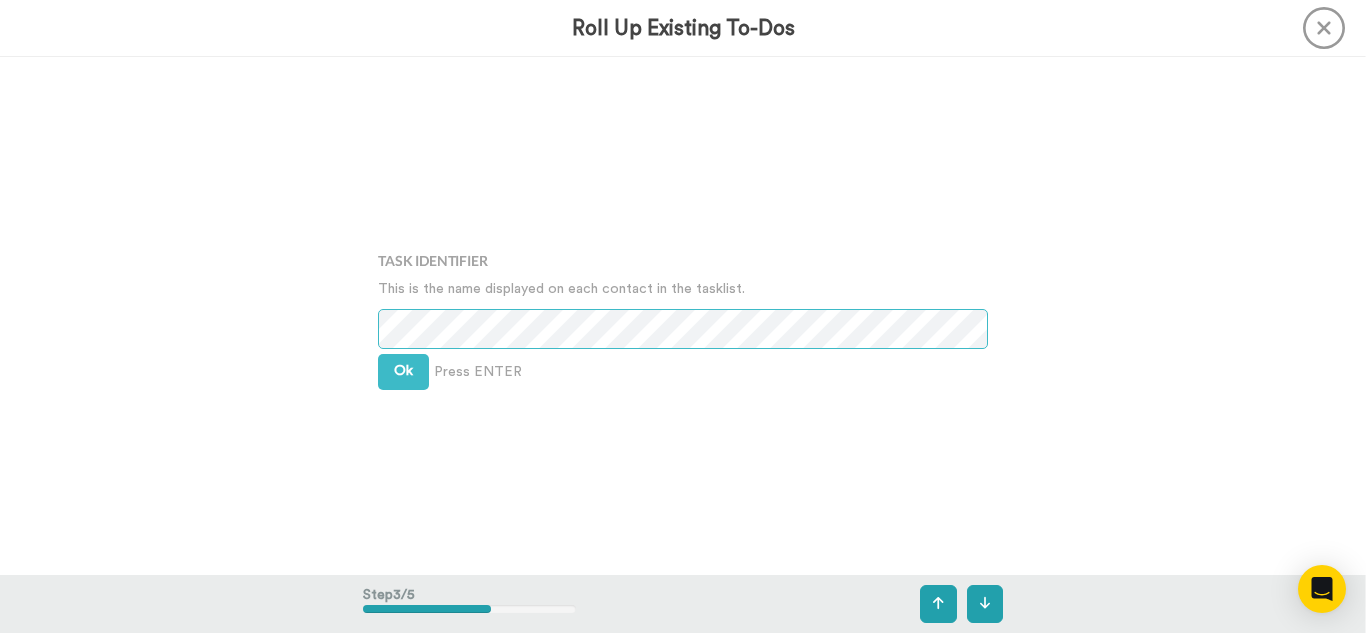scroll, scrollTop: 1036, scrollLeft: 0, axis: vertical 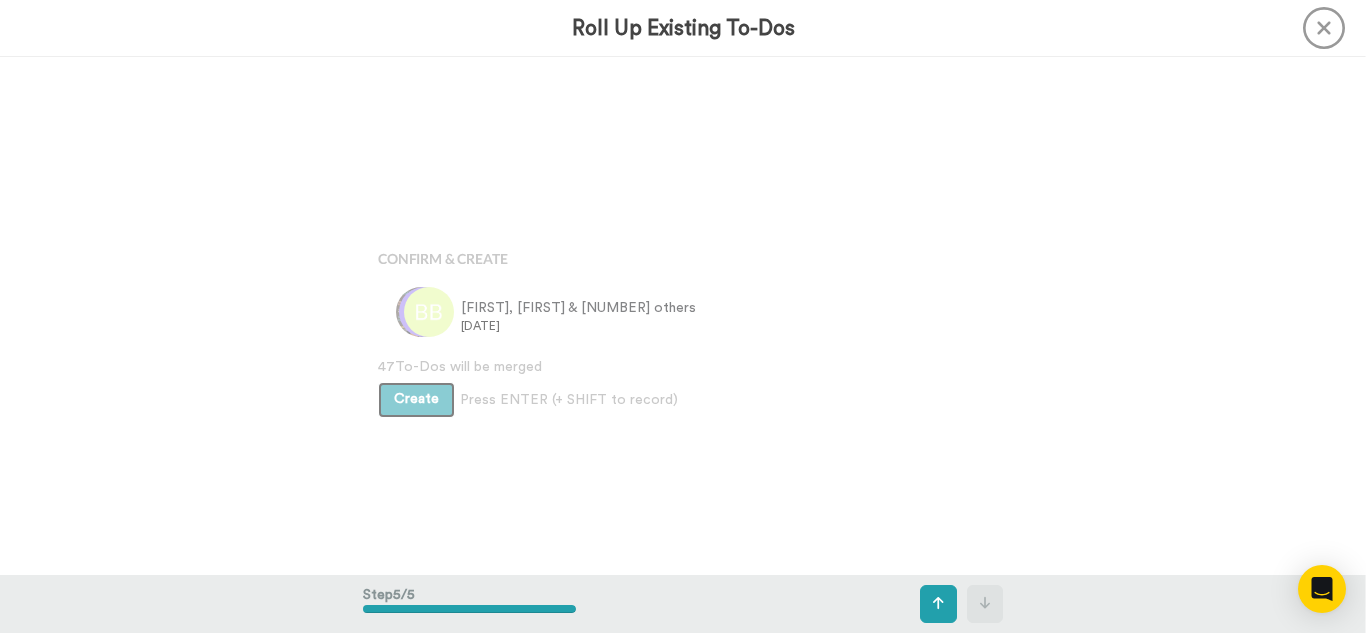 type 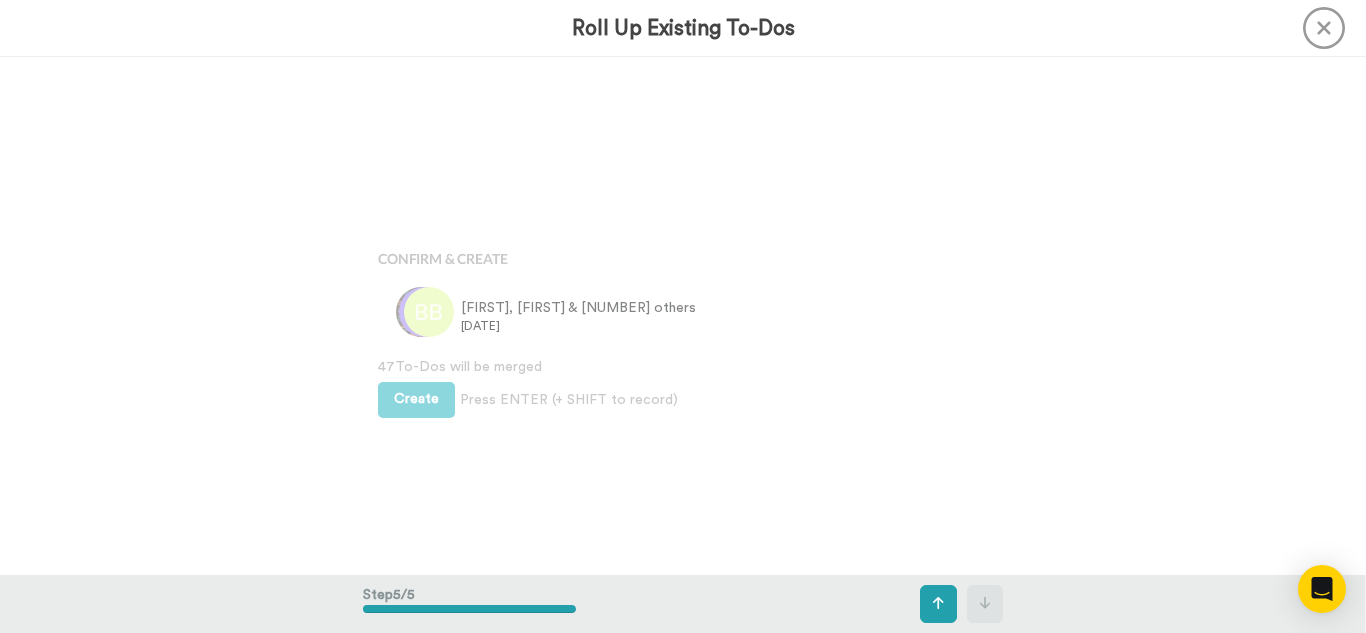 scroll, scrollTop: 2070, scrollLeft: 0, axis: vertical 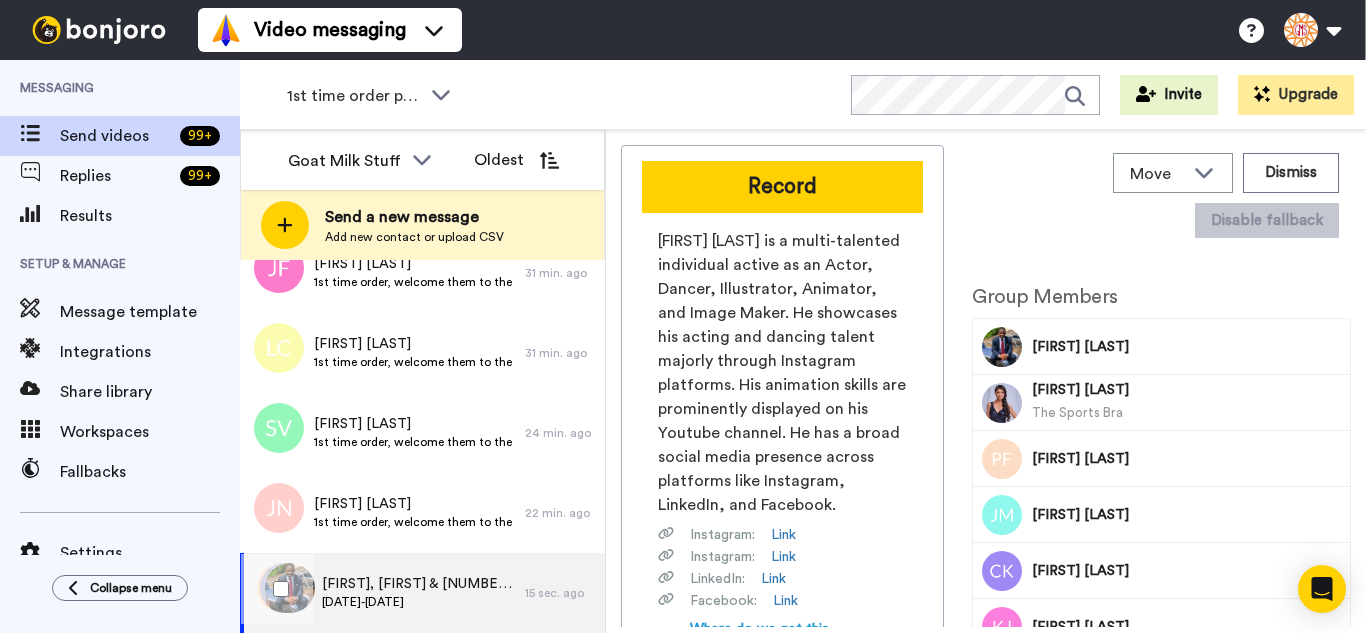 click on "[DATE]-[DATE]" at bounding box center [418, 602] 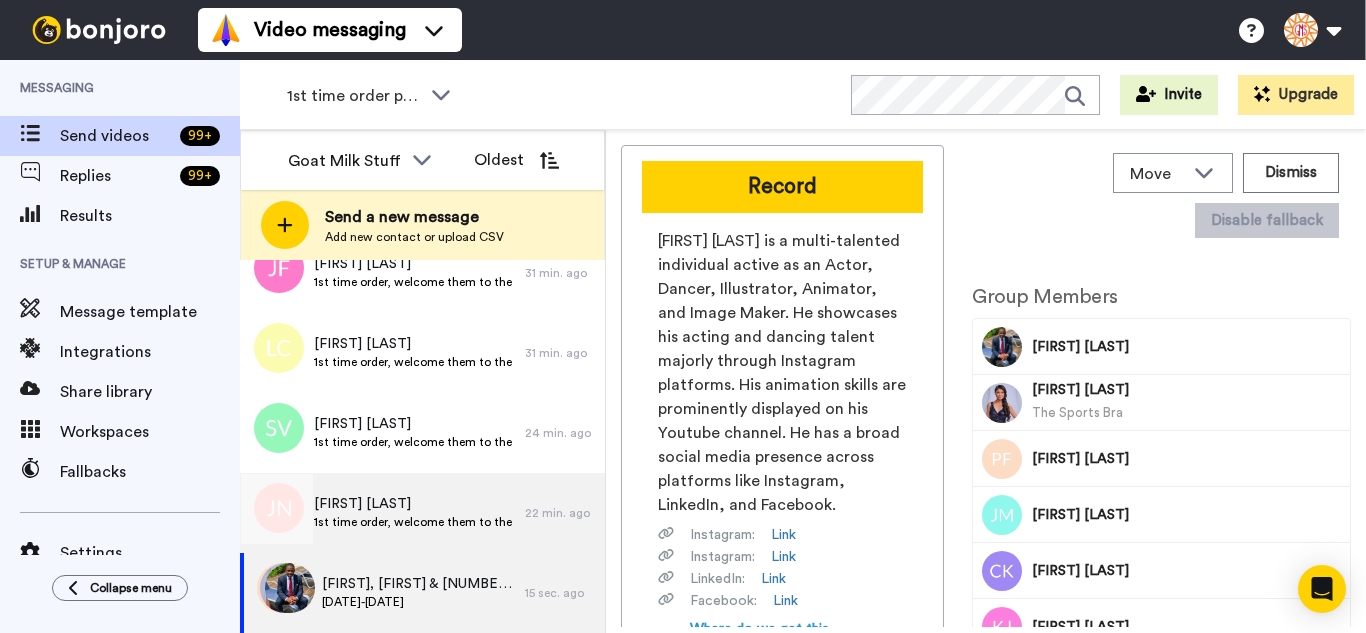 click on "1st time order, welcome them to the business" at bounding box center (414, 522) 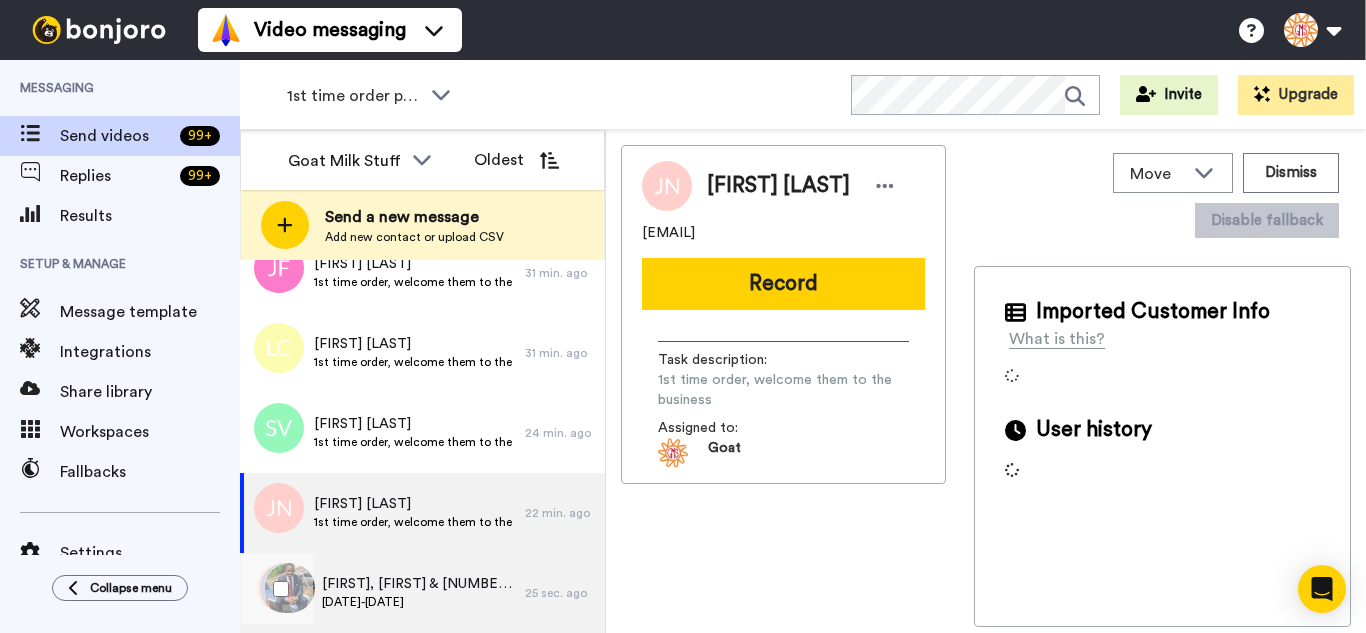 click on "[DATE]-[DATE]" at bounding box center [418, 602] 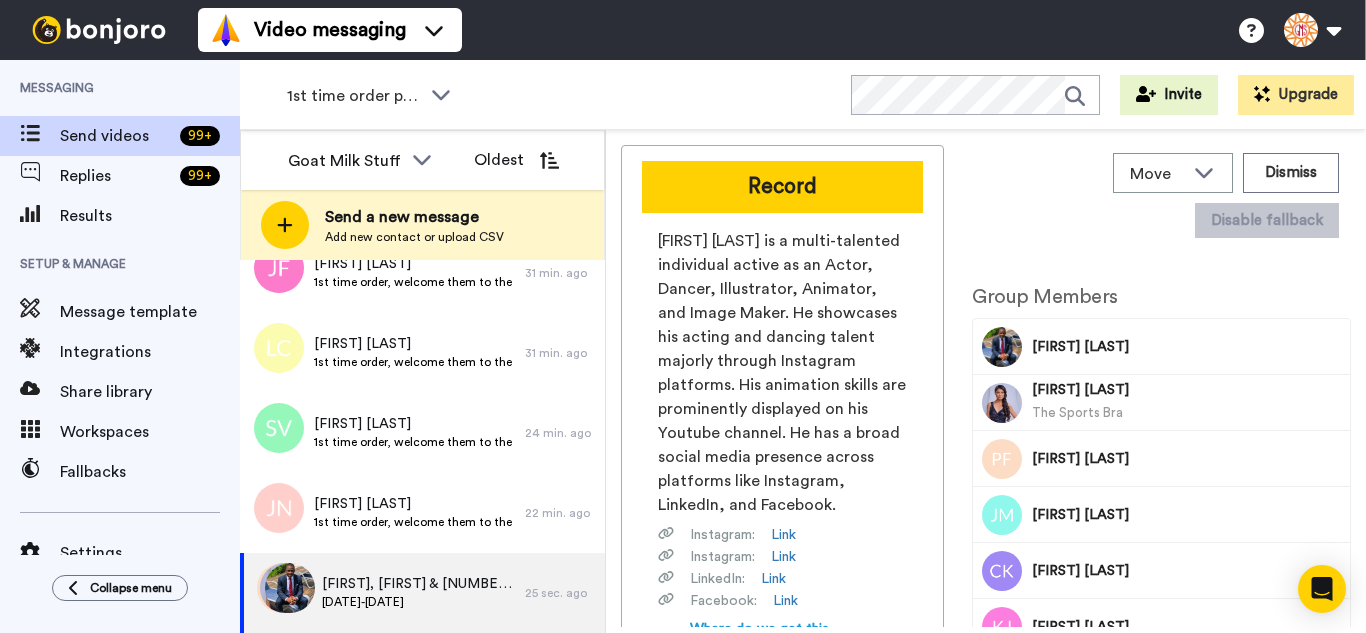 click on "Record" at bounding box center (782, 187) 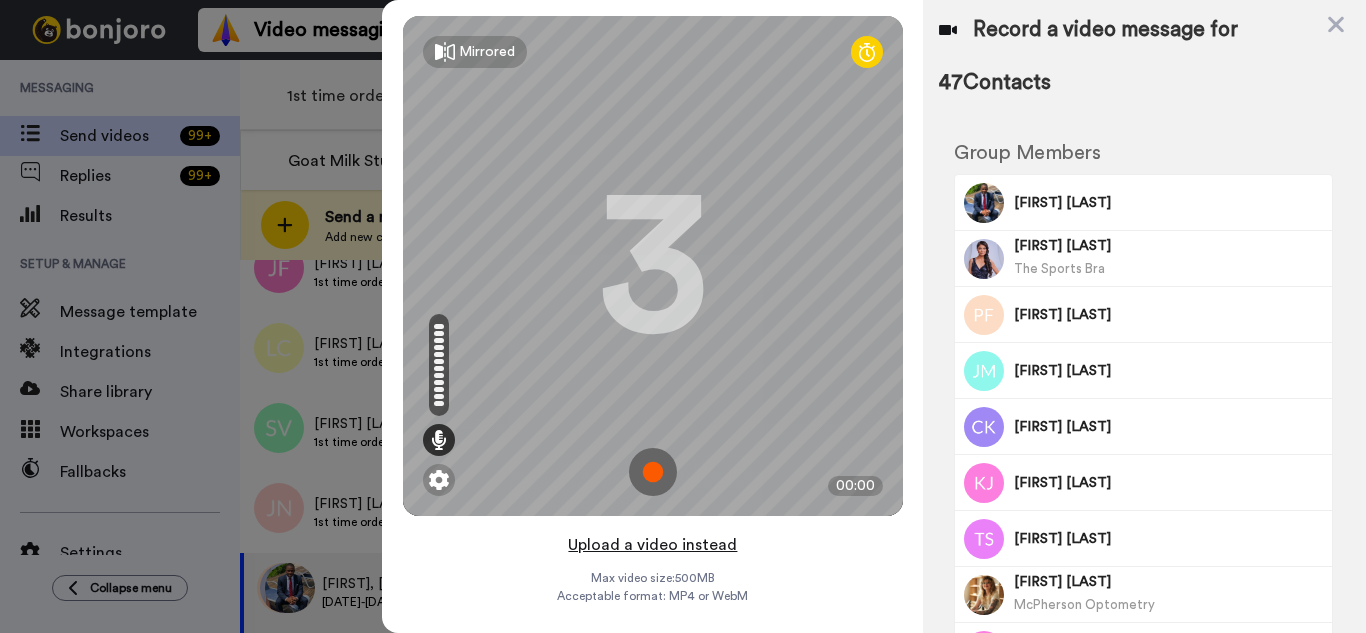 click on "Upload a video instead" at bounding box center [652, 545] 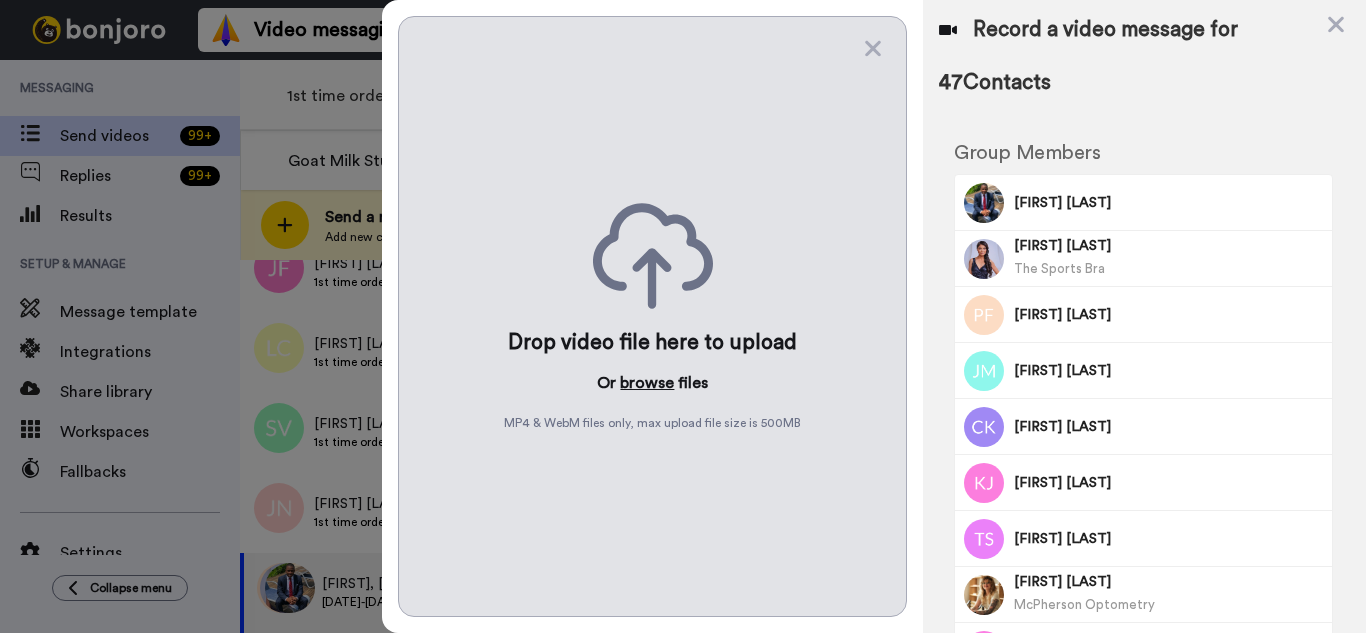 click on "browse" at bounding box center [647, 383] 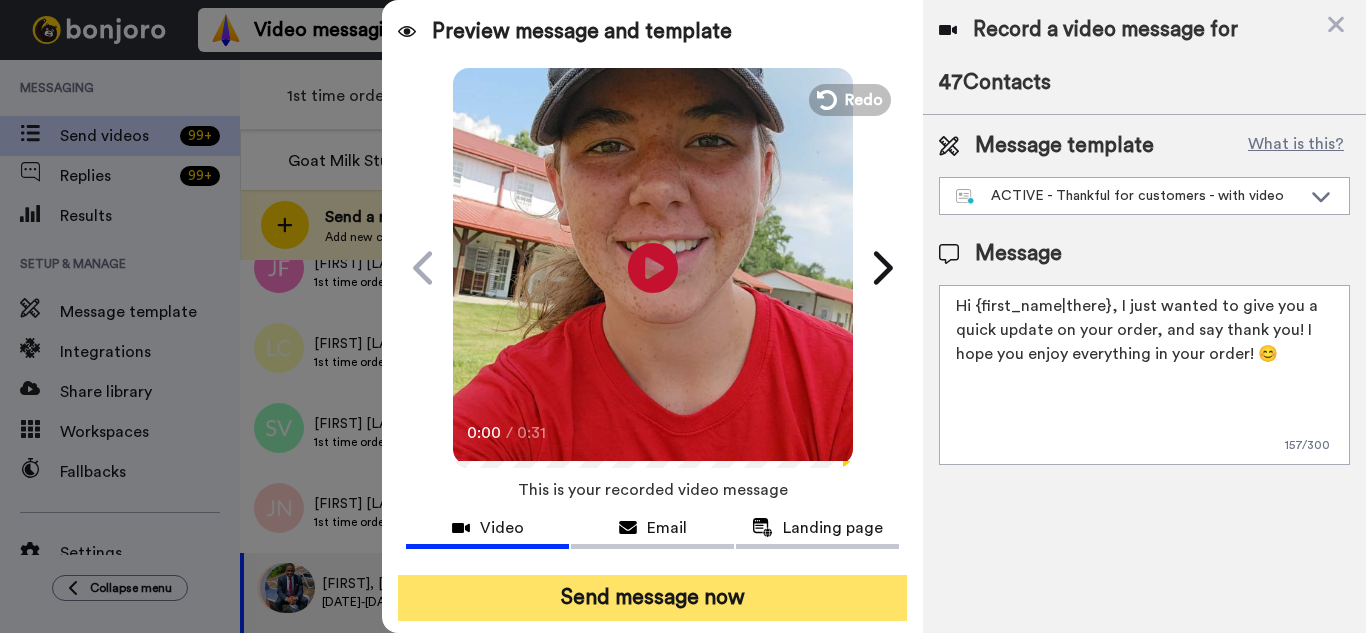click on "Send message now" at bounding box center (652, 598) 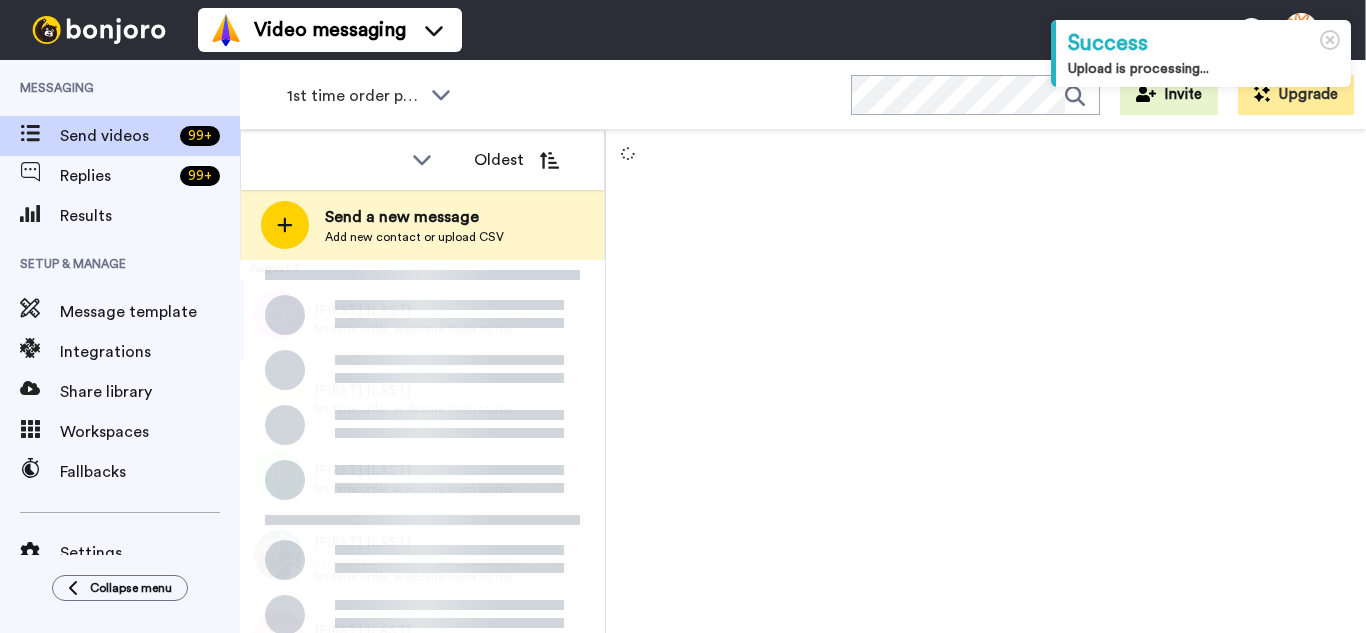 scroll, scrollTop: 0, scrollLeft: 0, axis: both 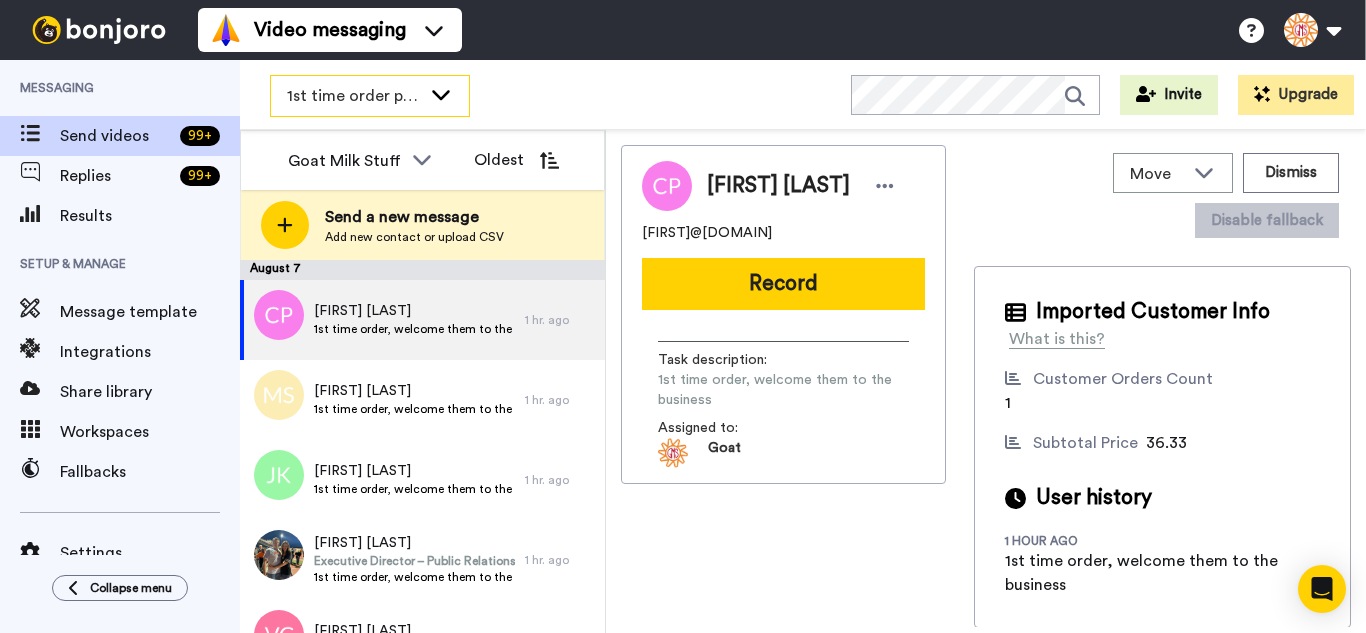 click on "1st time order people" at bounding box center (370, 96) 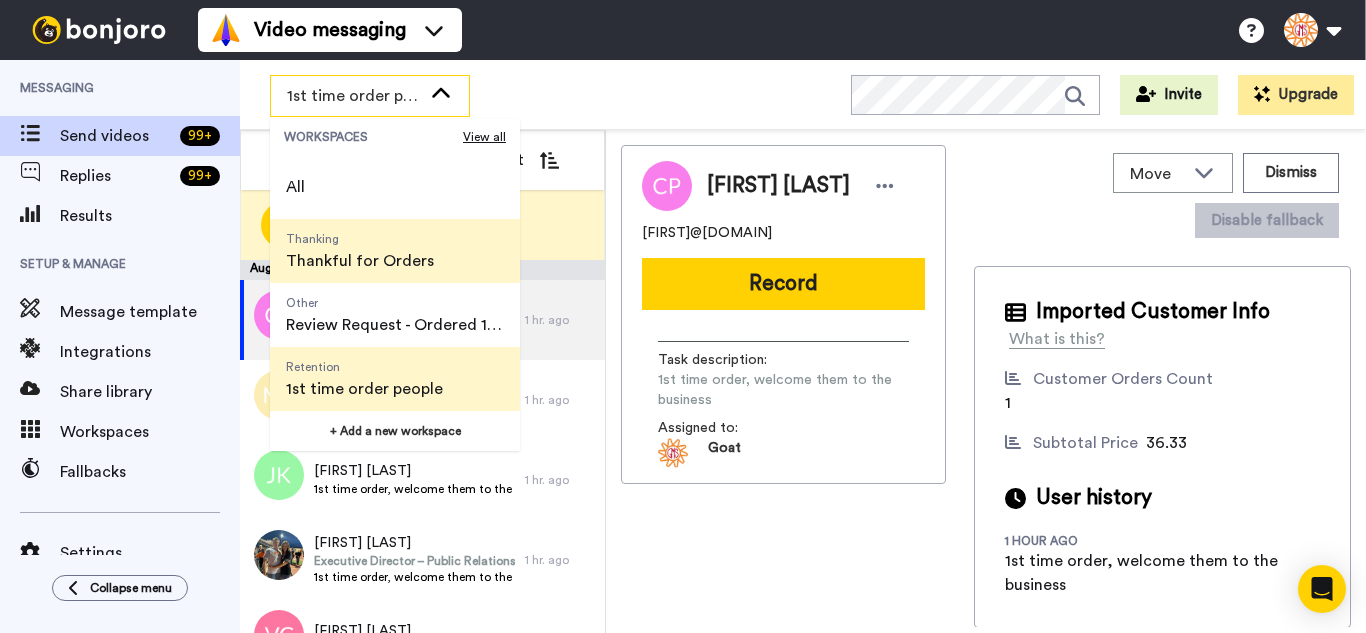 click on "Thankful for Orders" at bounding box center (360, 261) 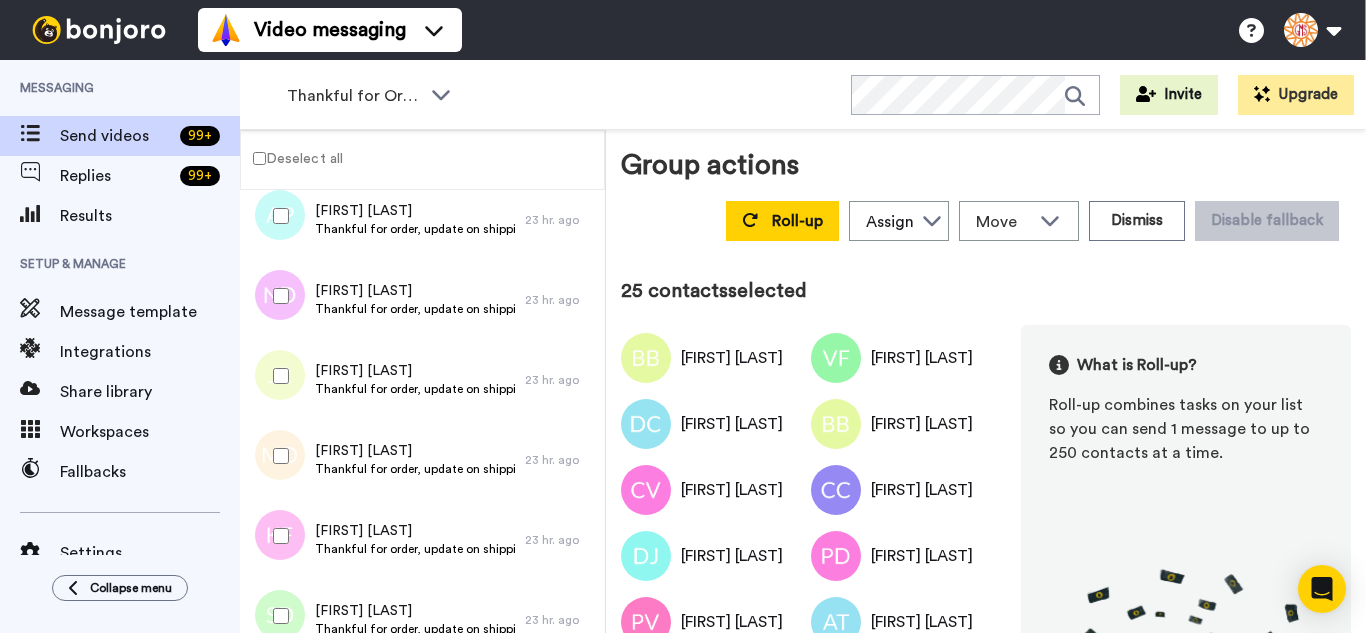 scroll, scrollTop: 2177, scrollLeft: 0, axis: vertical 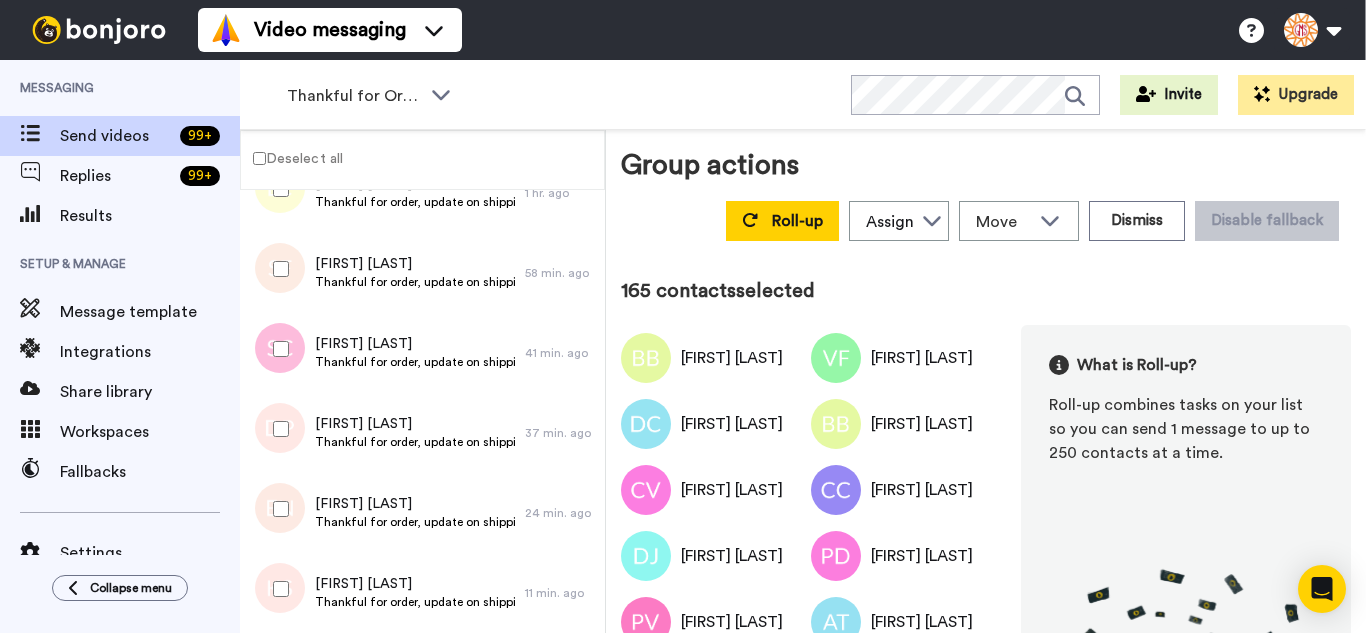 click at bounding box center [277, 429] 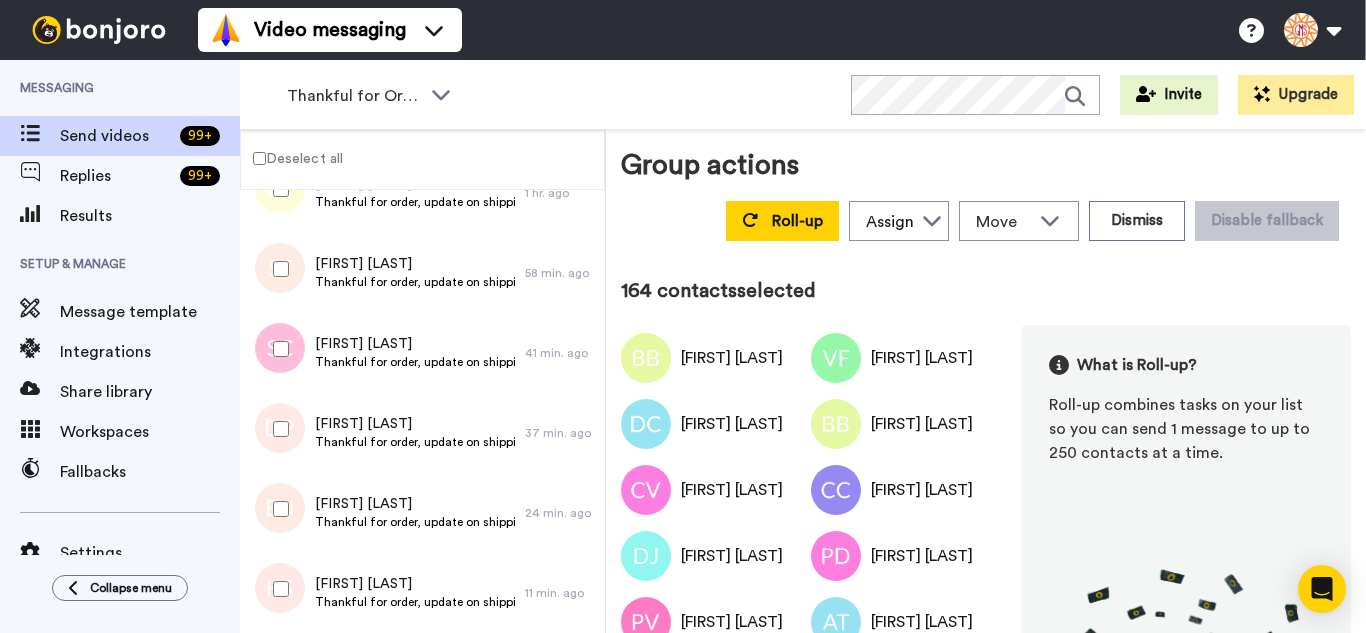 click at bounding box center [277, 349] 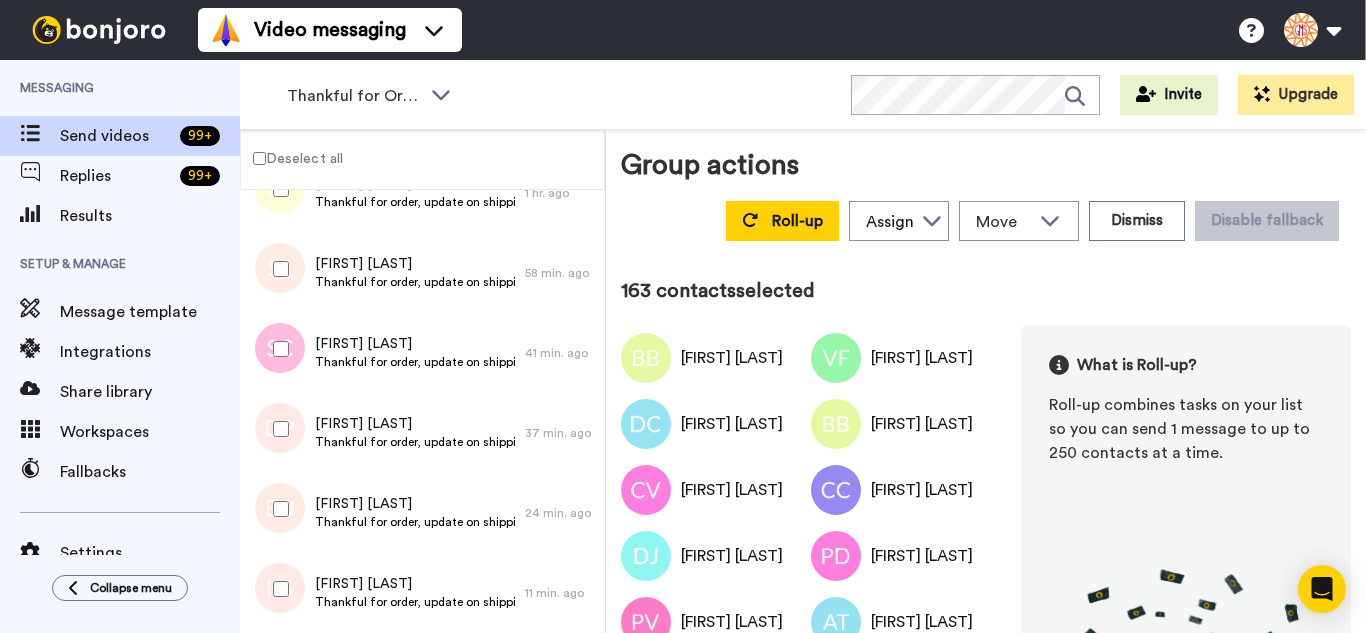 click at bounding box center (277, 269) 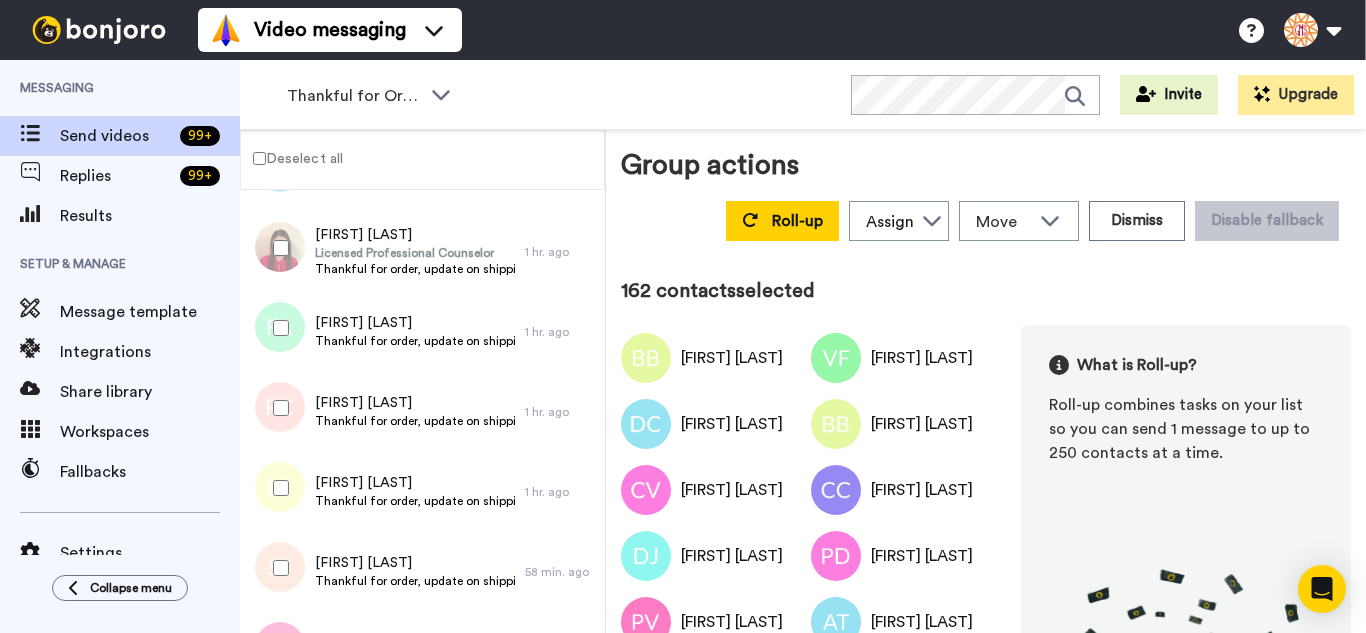 scroll, scrollTop: 12657, scrollLeft: 0, axis: vertical 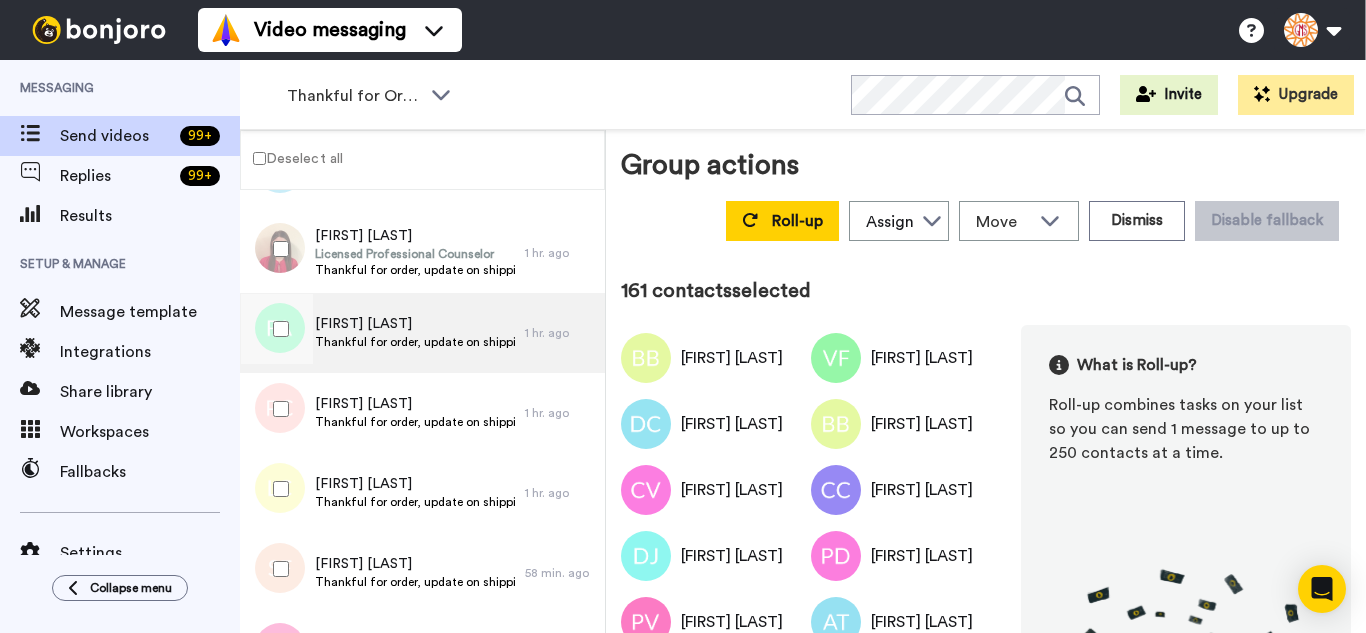 drag, startPoint x: 268, startPoint y: 412, endPoint x: 272, endPoint y: 365, distance: 47.169907 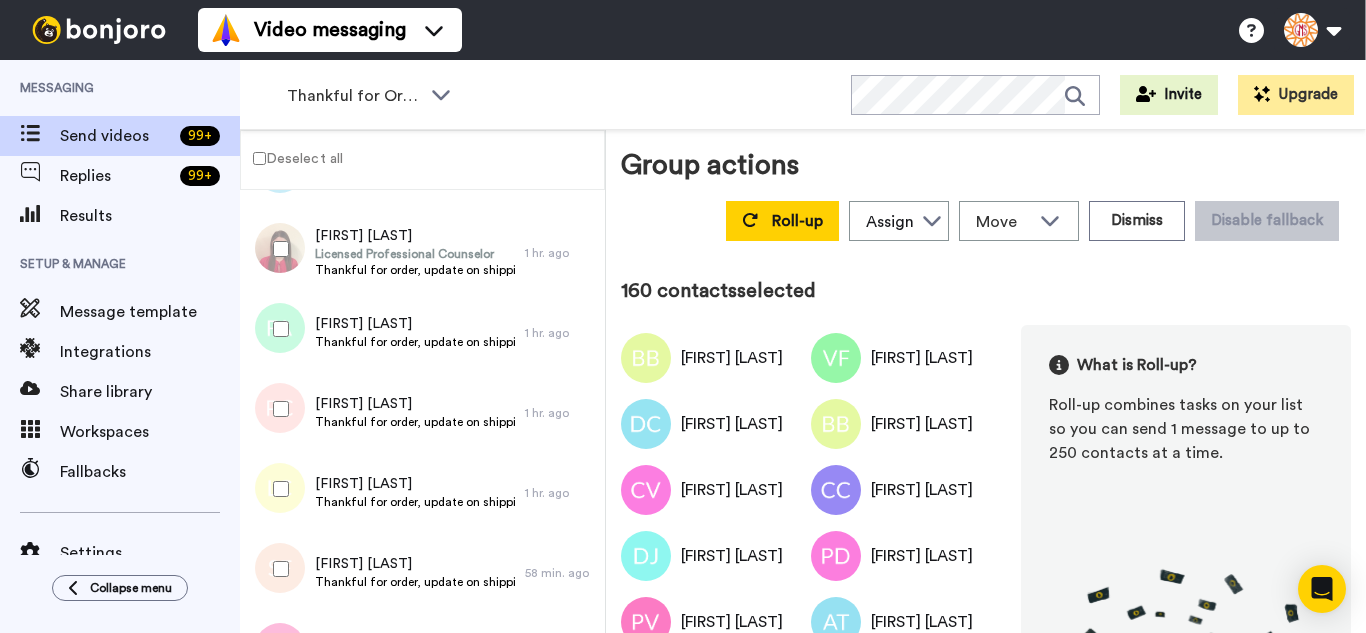 click at bounding box center (277, 329) 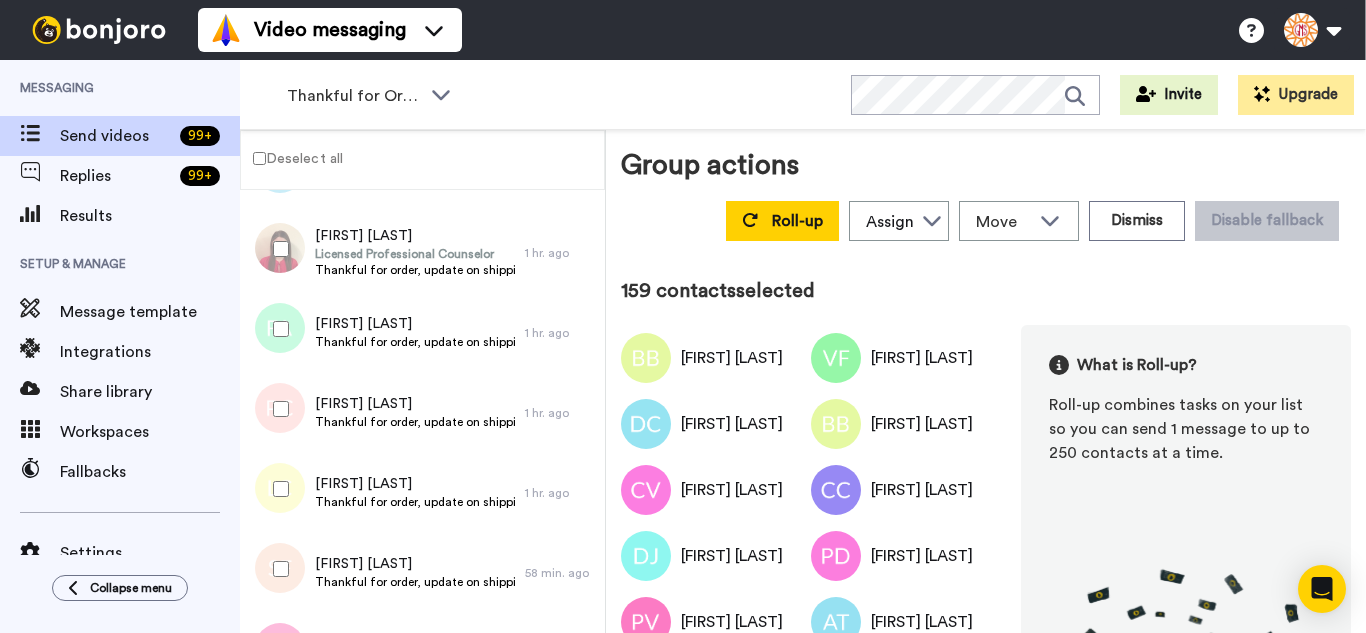 click at bounding box center (277, 249) 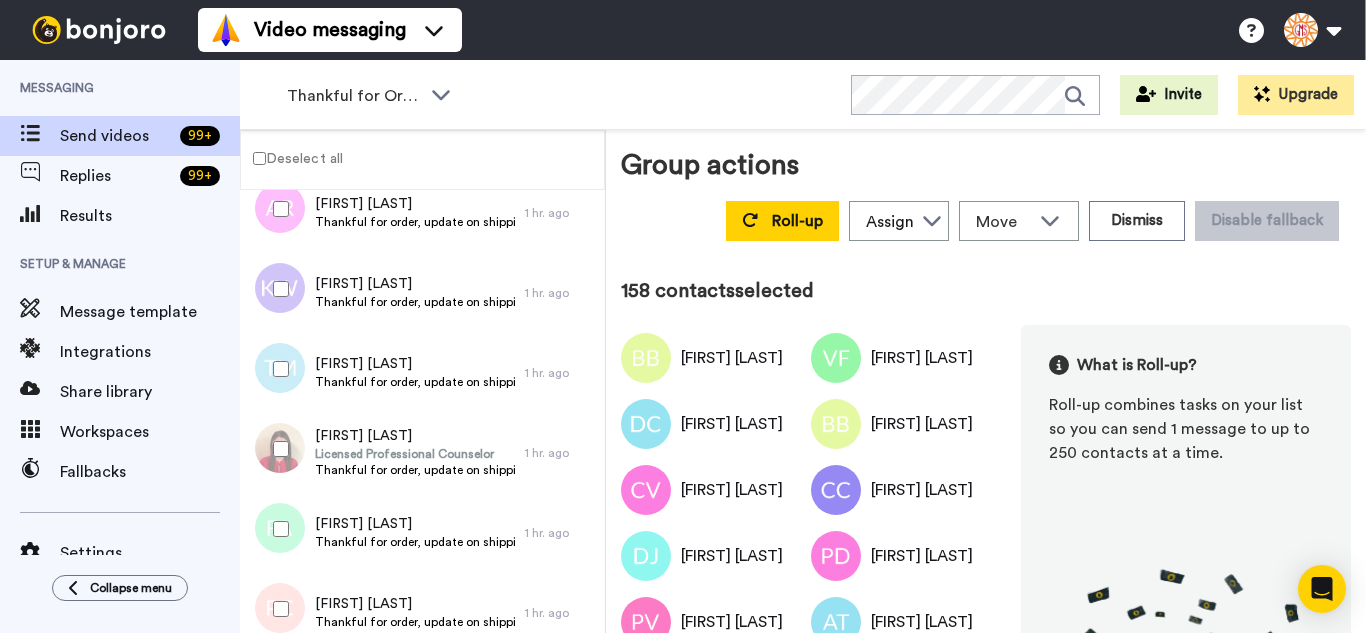 scroll, scrollTop: 12357, scrollLeft: 0, axis: vertical 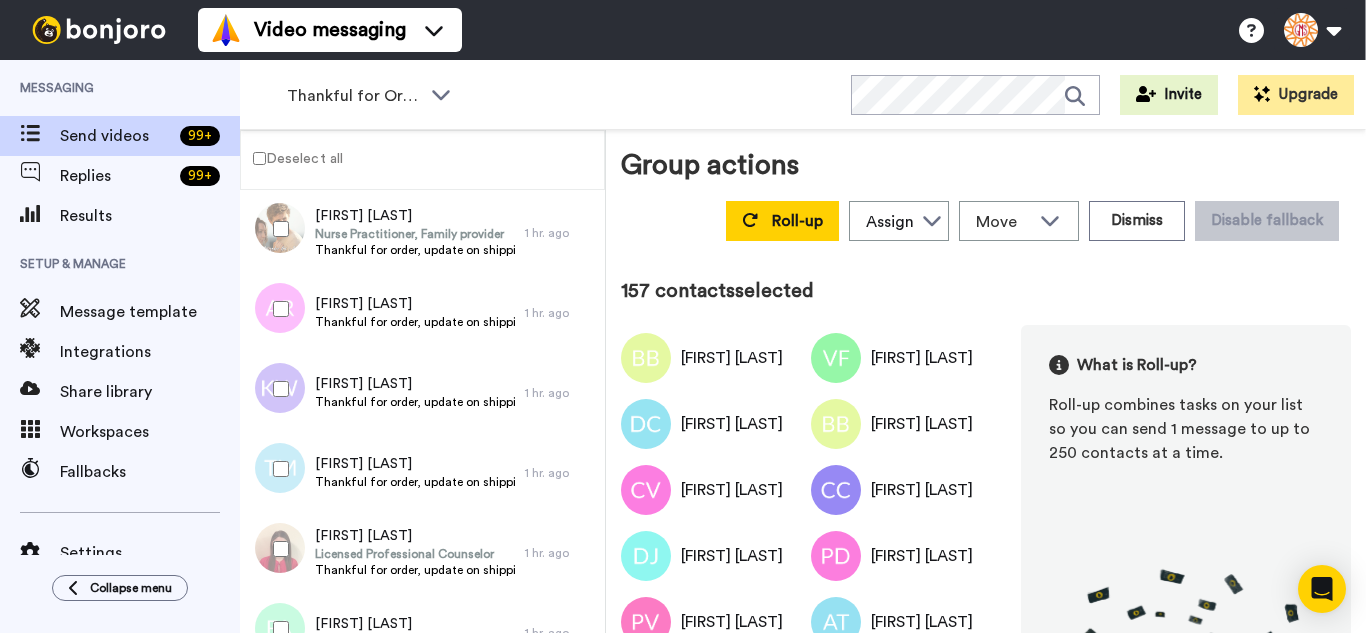 click at bounding box center (277, 389) 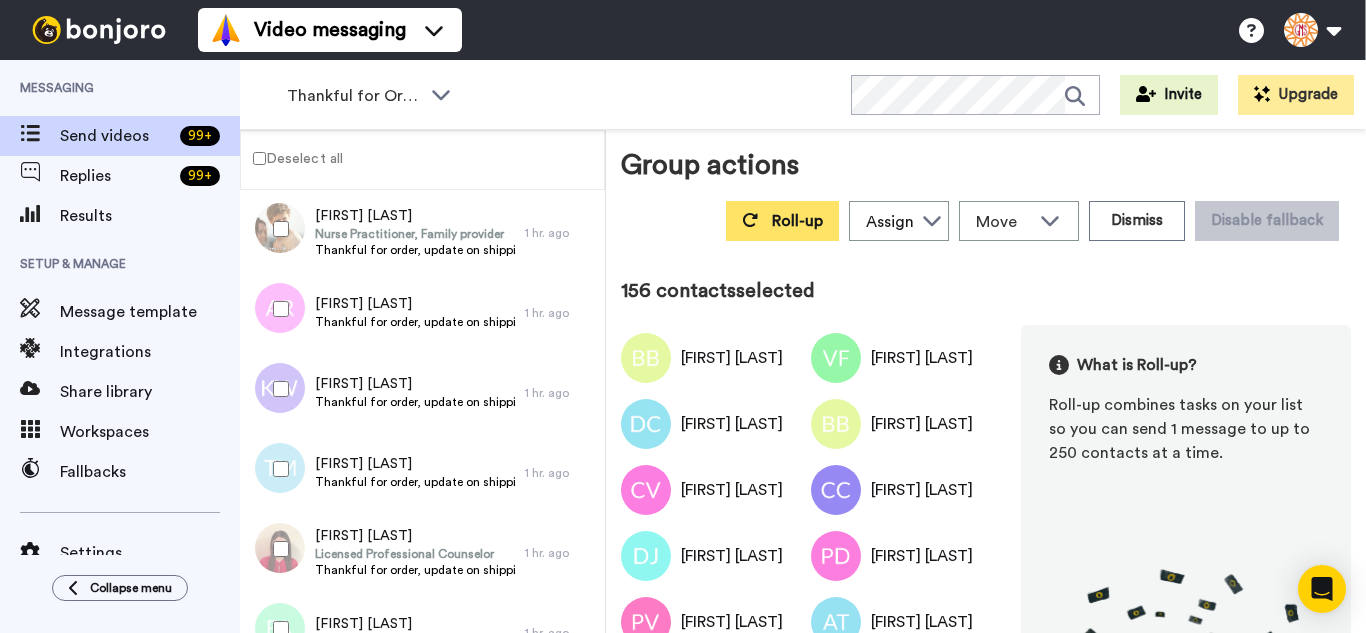 click on "Roll-up Assign Goat Milk Stuff Move WORKSPACES View all Thanking Thankful for Orders Other Review Request - Ordered 14 days ago Retention 1st time order people Other GMS Testimonials - Survey people + Add a new workspace Dismiss Disable fallback" at bounding box center [1032, 221] 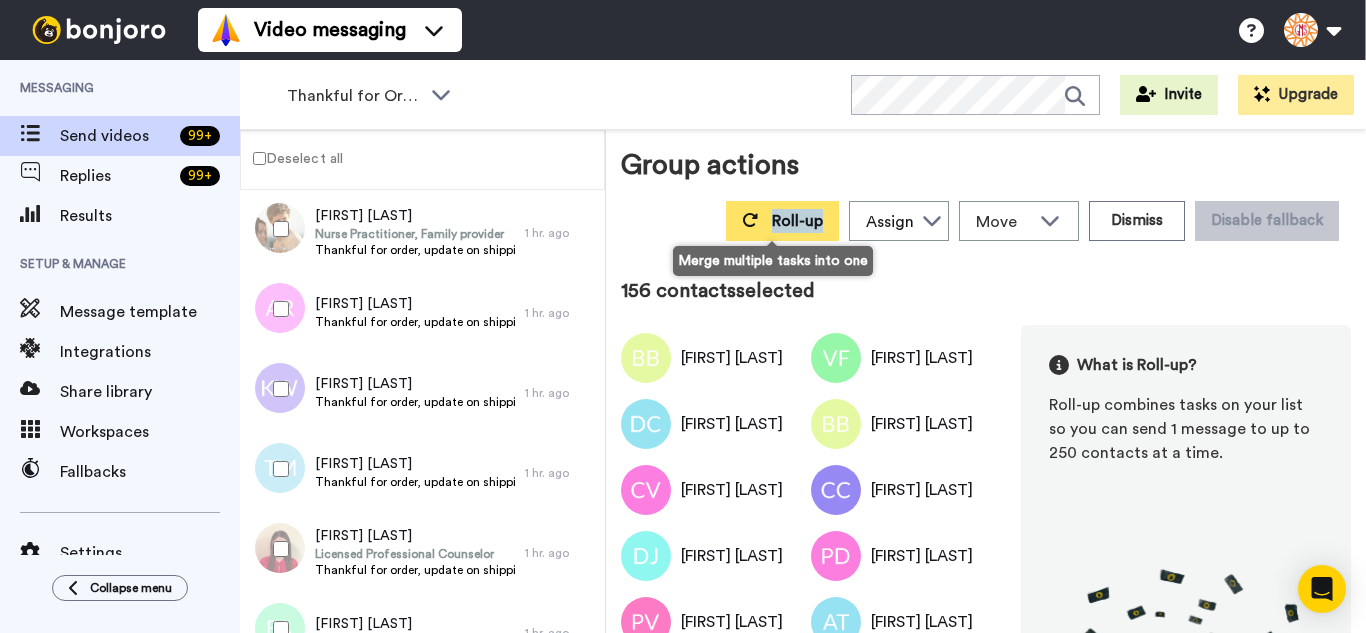 click on "Roll-up" at bounding box center (782, 221) 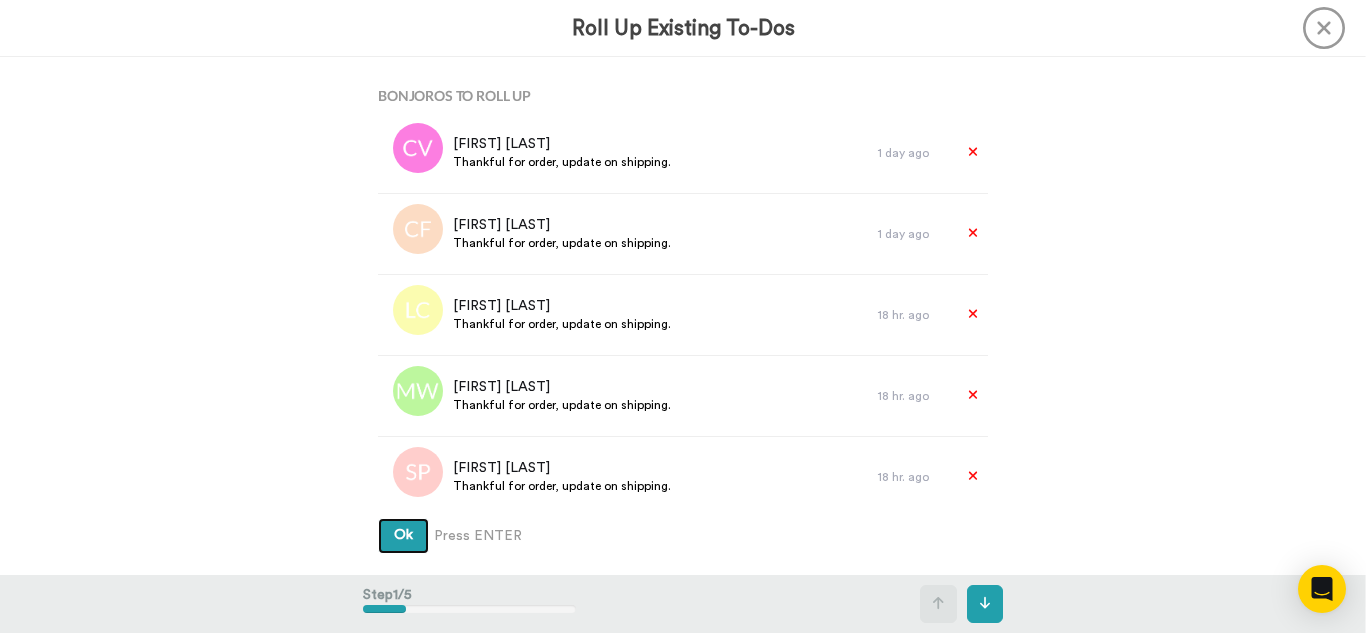 type 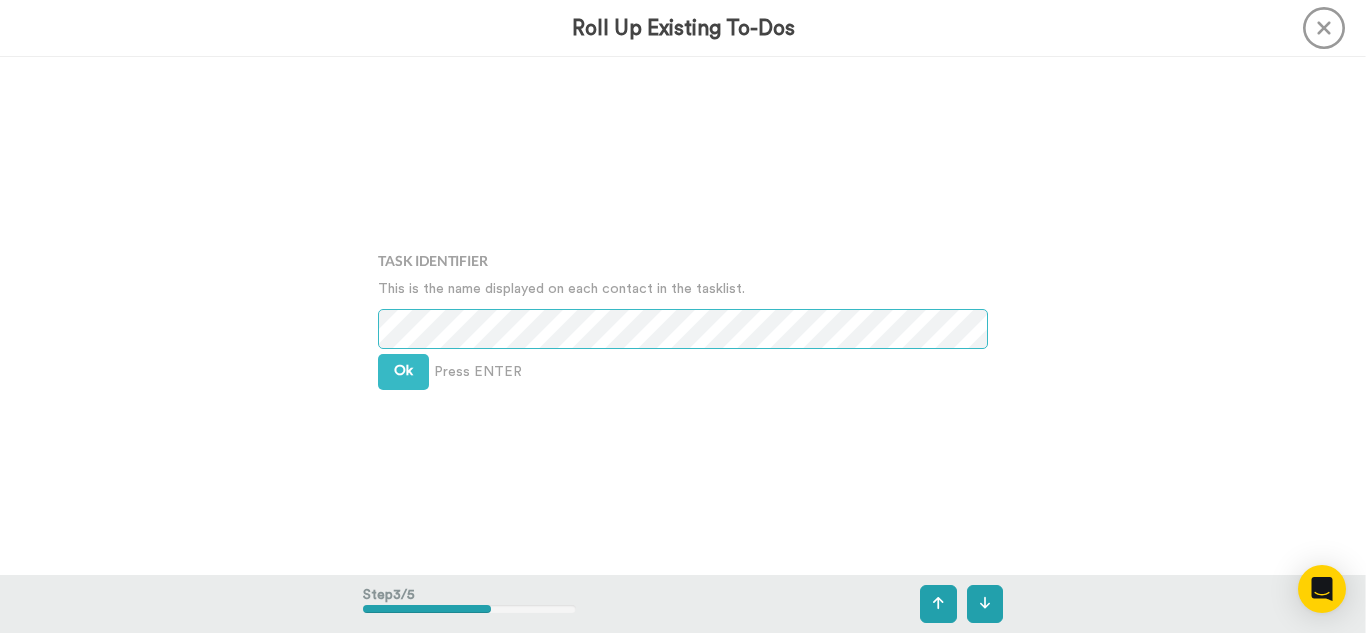 scroll, scrollTop: 1036, scrollLeft: 0, axis: vertical 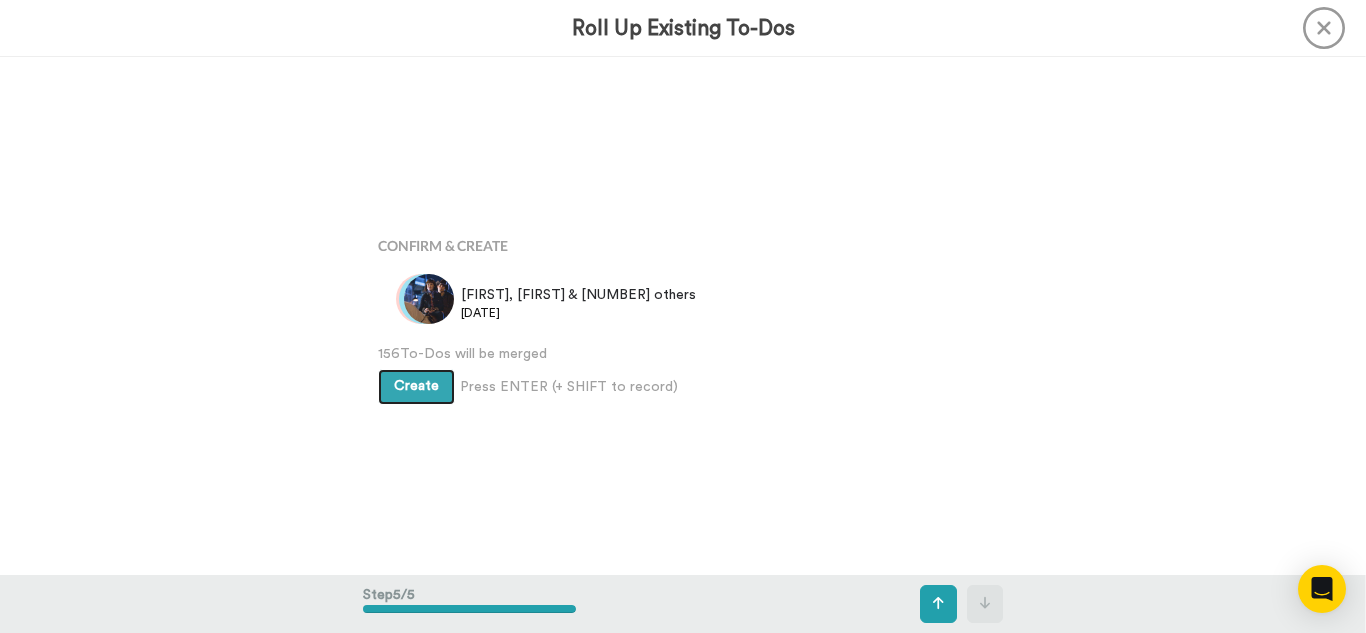 type 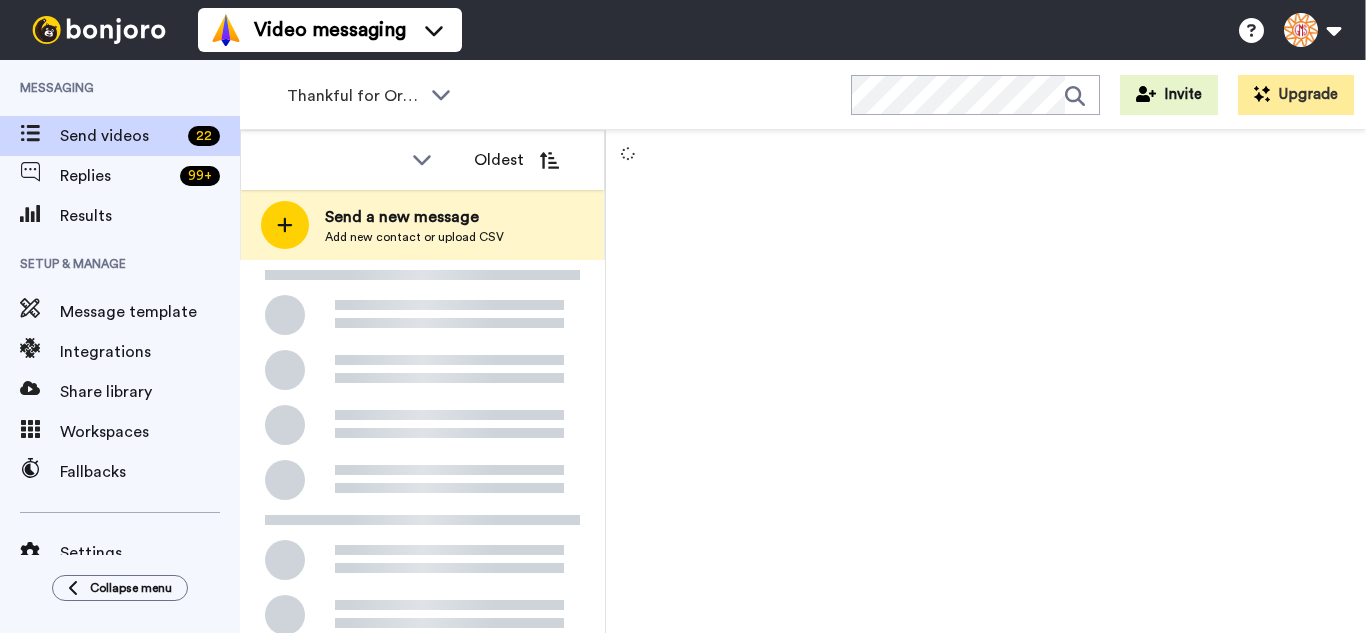 scroll, scrollTop: 0, scrollLeft: 0, axis: both 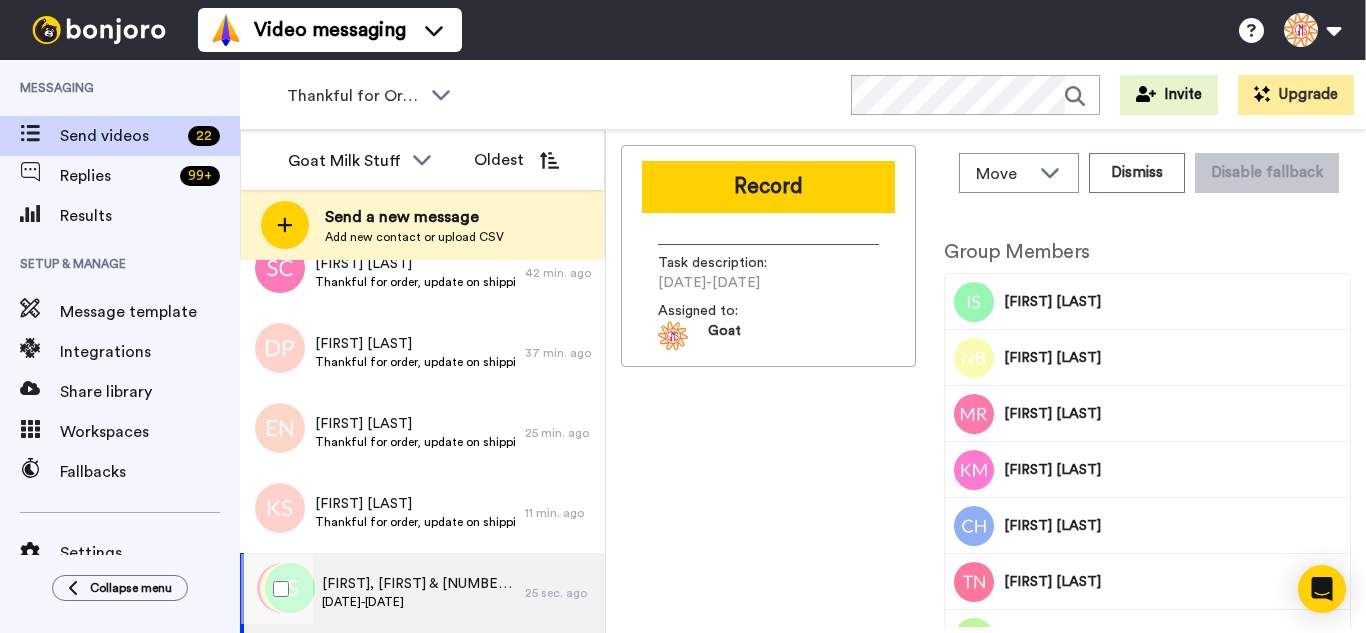 click on "[DATE]-[DATE]" at bounding box center (418, 602) 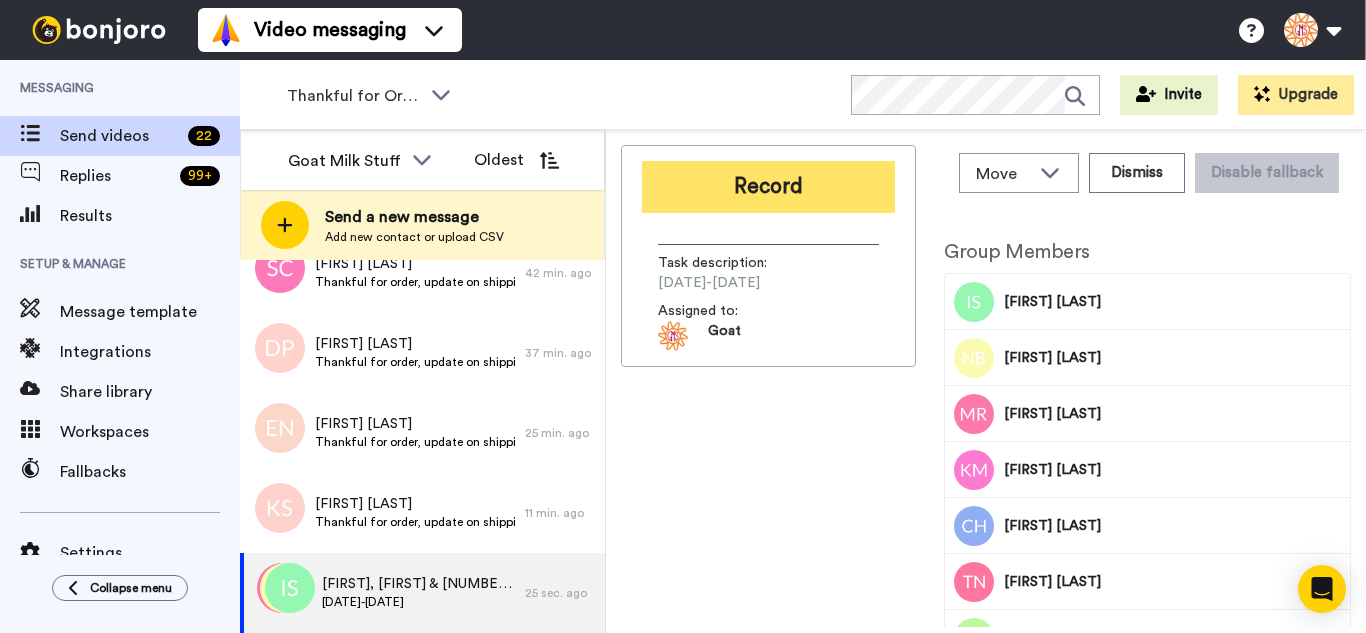 click on "Record" at bounding box center [768, 187] 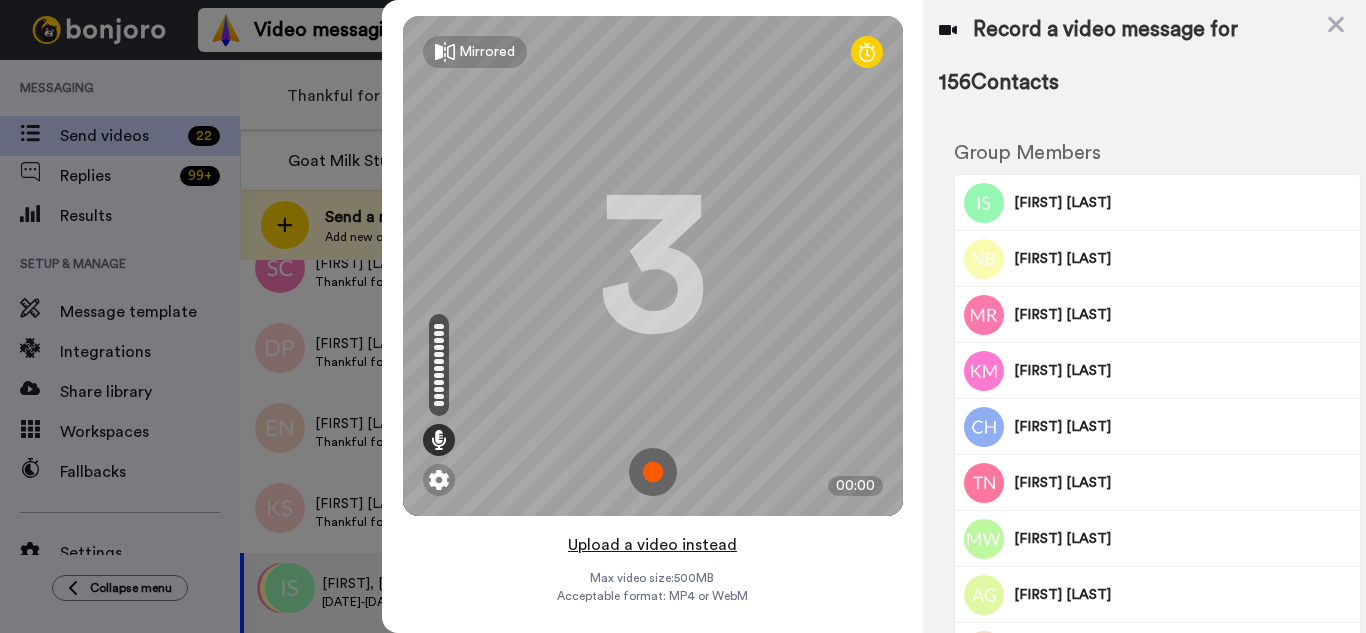 click on "Upload a video instead" at bounding box center [652, 545] 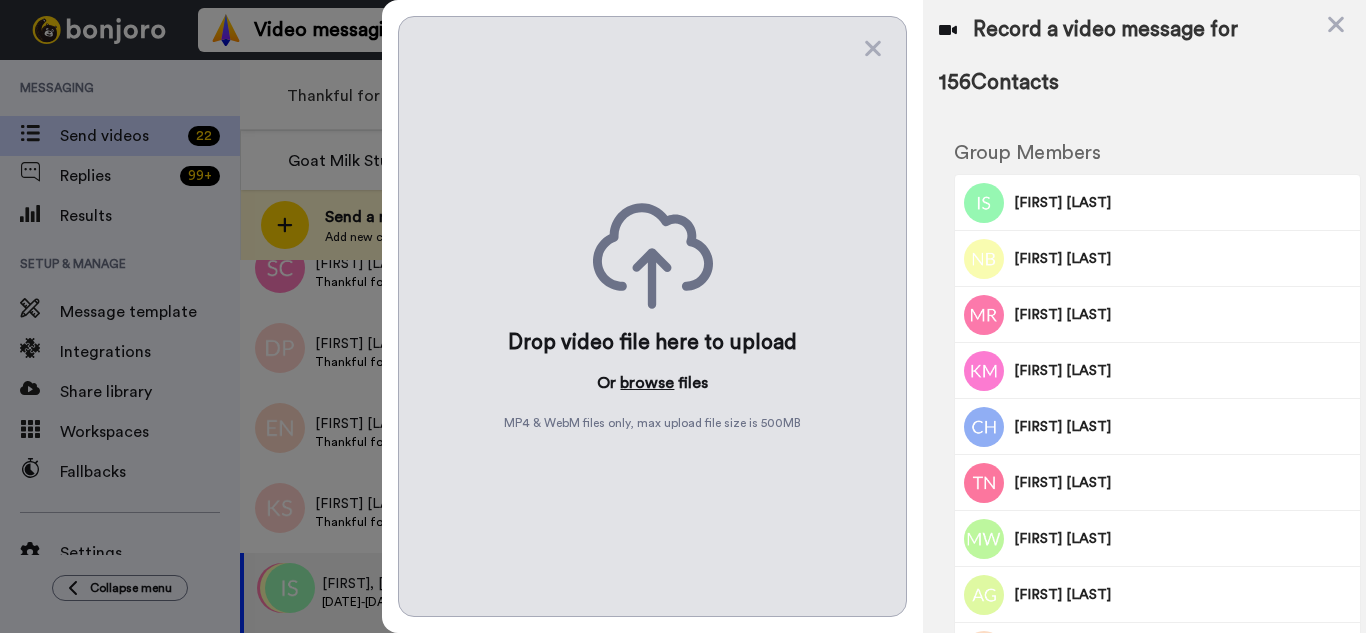 click on "browse" at bounding box center (647, 383) 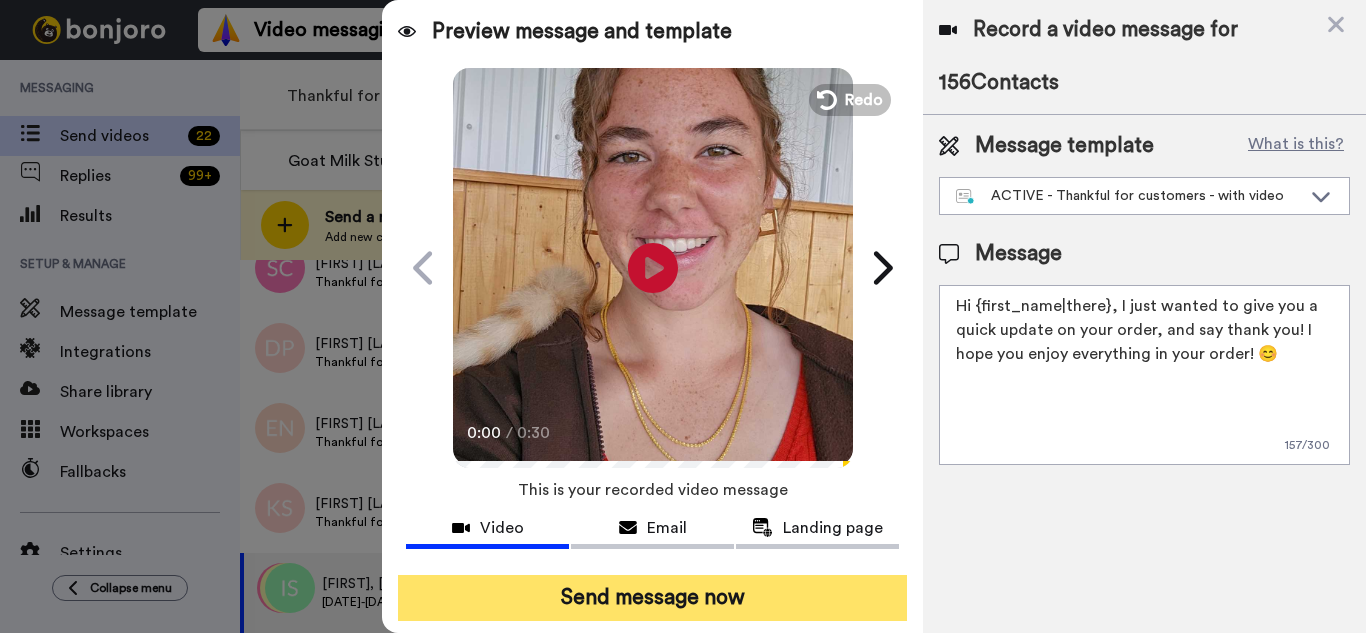 click on "Send message now" at bounding box center (652, 598) 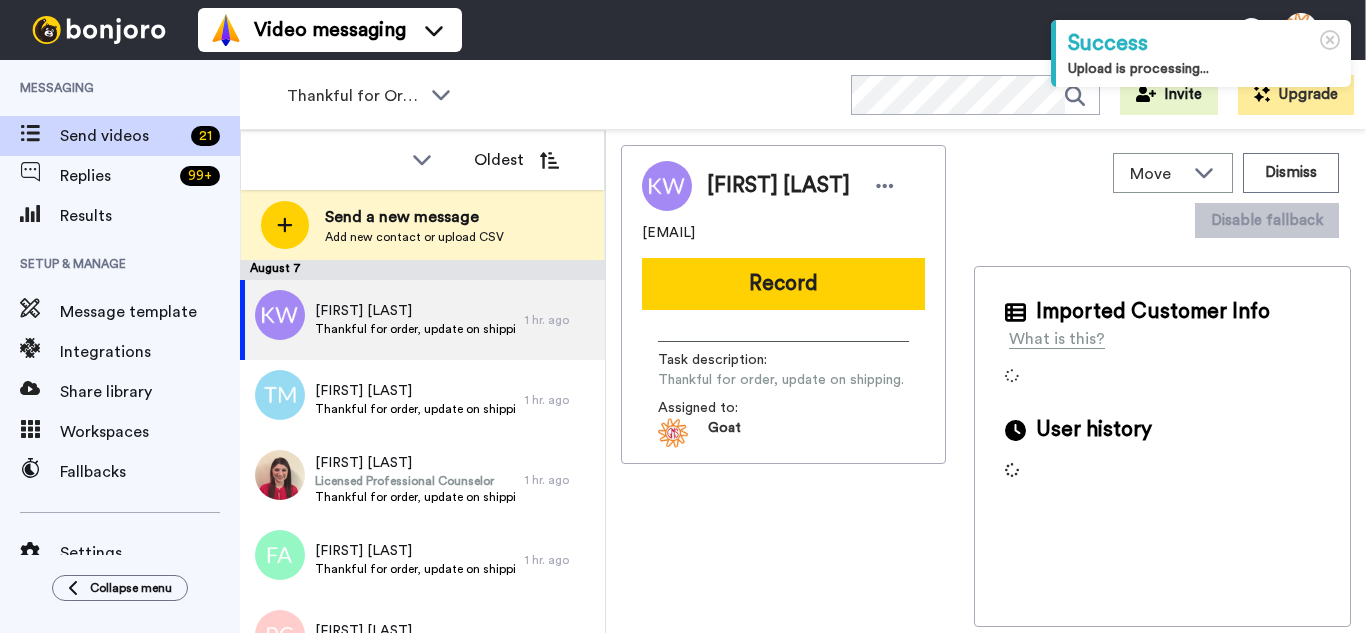 scroll, scrollTop: 0, scrollLeft: 0, axis: both 